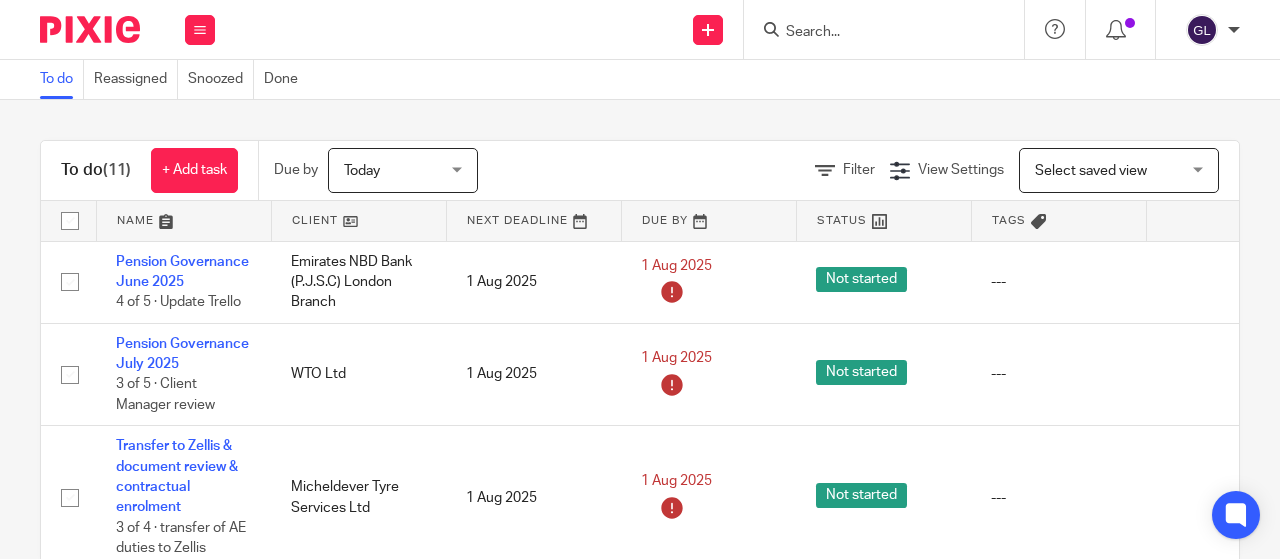 scroll, scrollTop: 0, scrollLeft: 0, axis: both 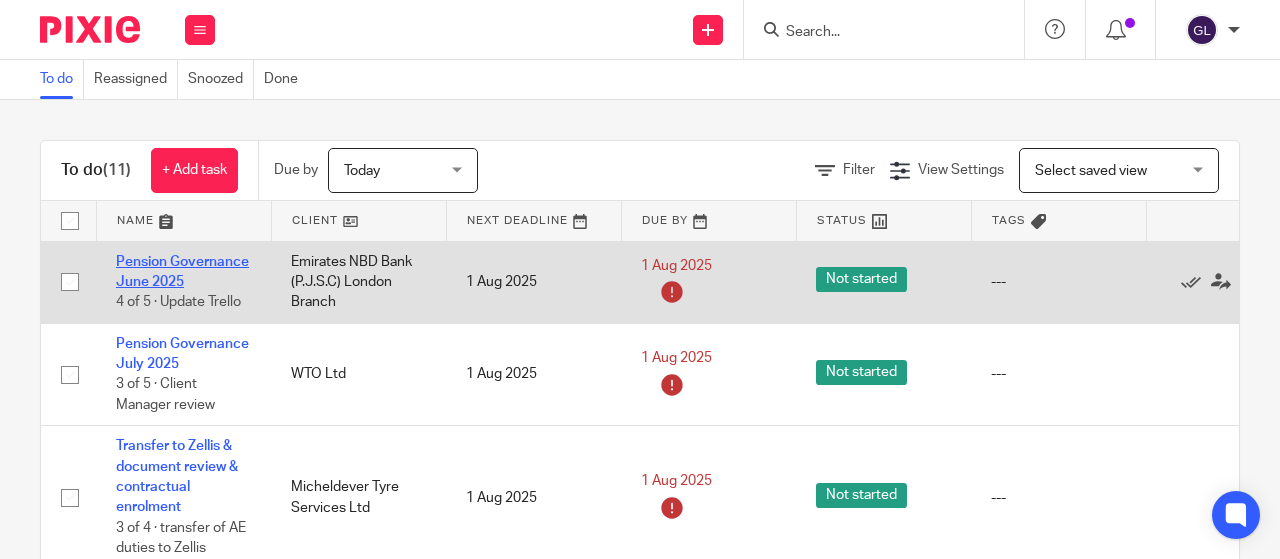 click on "Pension Governance June 2025" at bounding box center (182, 272) 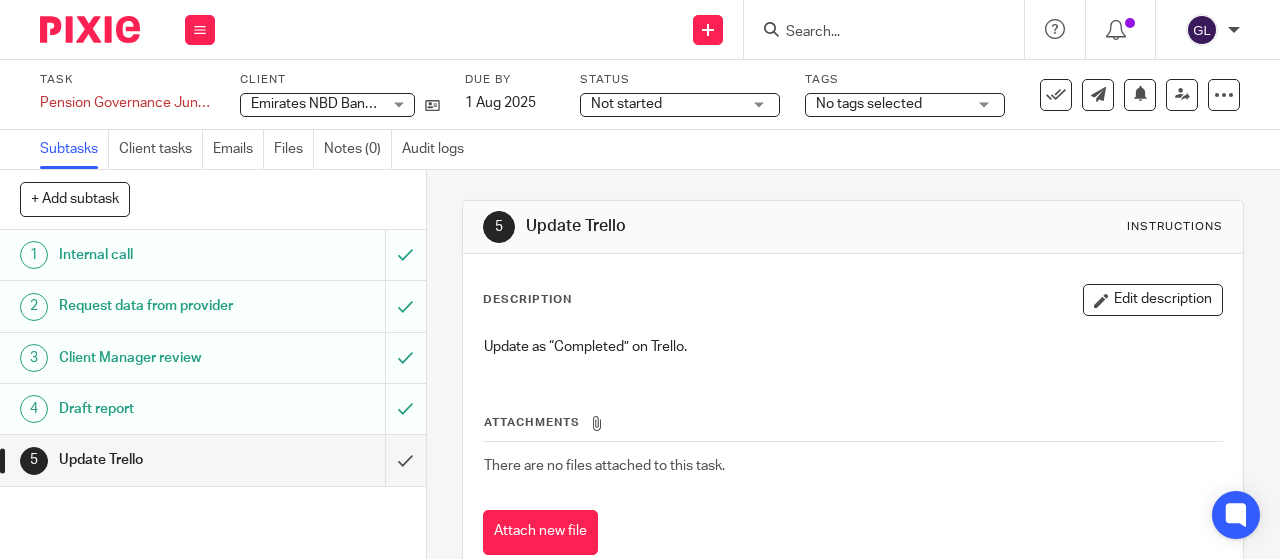 scroll, scrollTop: 0, scrollLeft: 0, axis: both 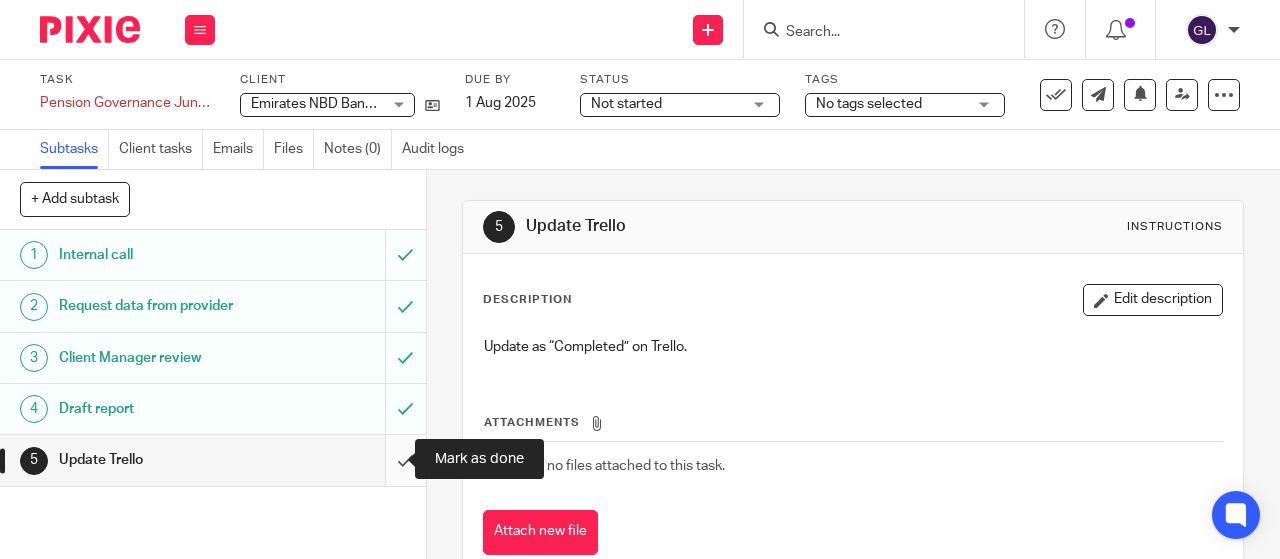 click at bounding box center (213, 460) 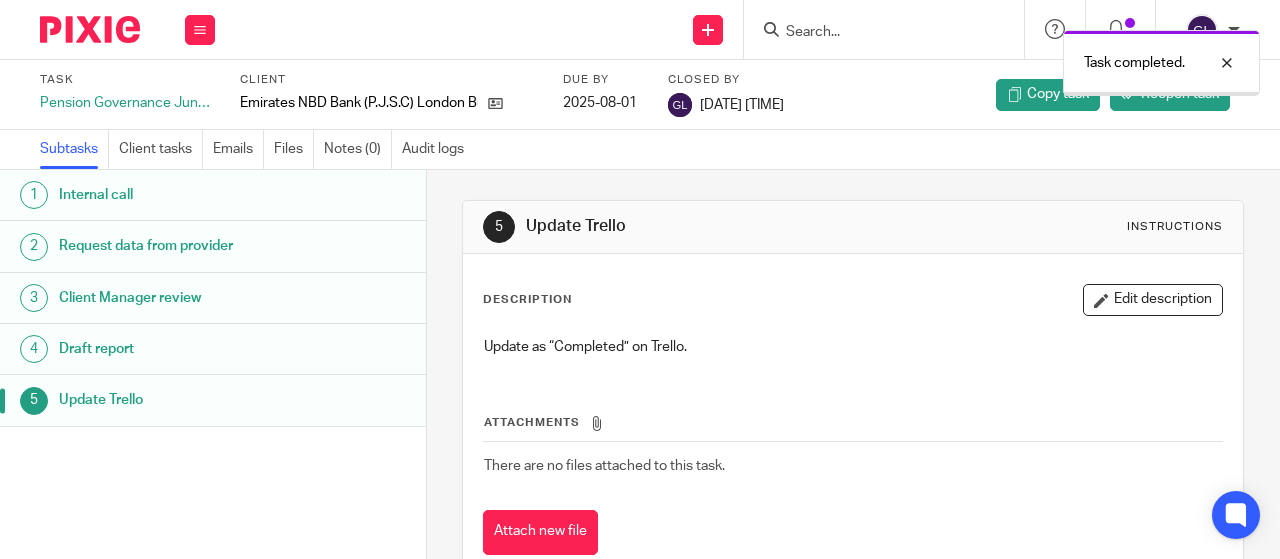 scroll, scrollTop: 0, scrollLeft: 0, axis: both 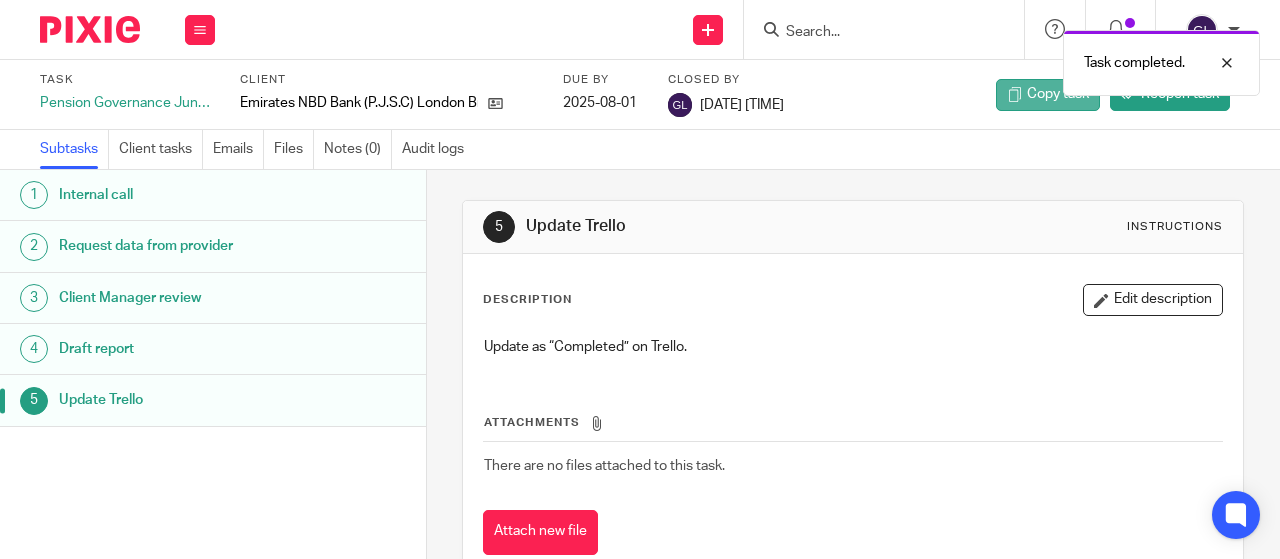 click on "Copy task" at bounding box center [1058, 94] 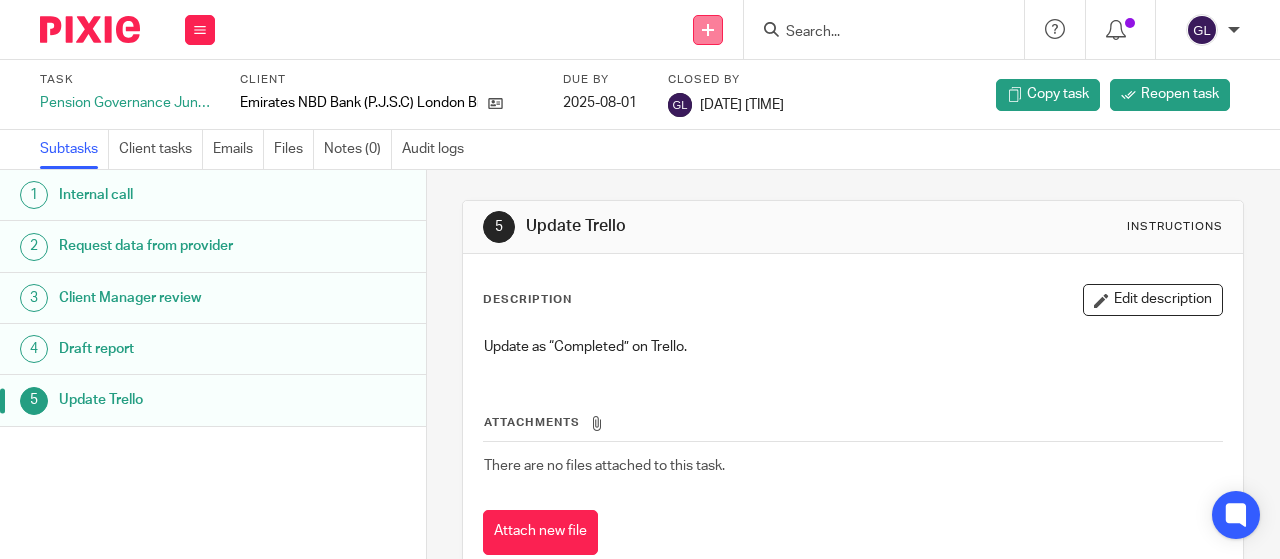 scroll, scrollTop: 0, scrollLeft: 0, axis: both 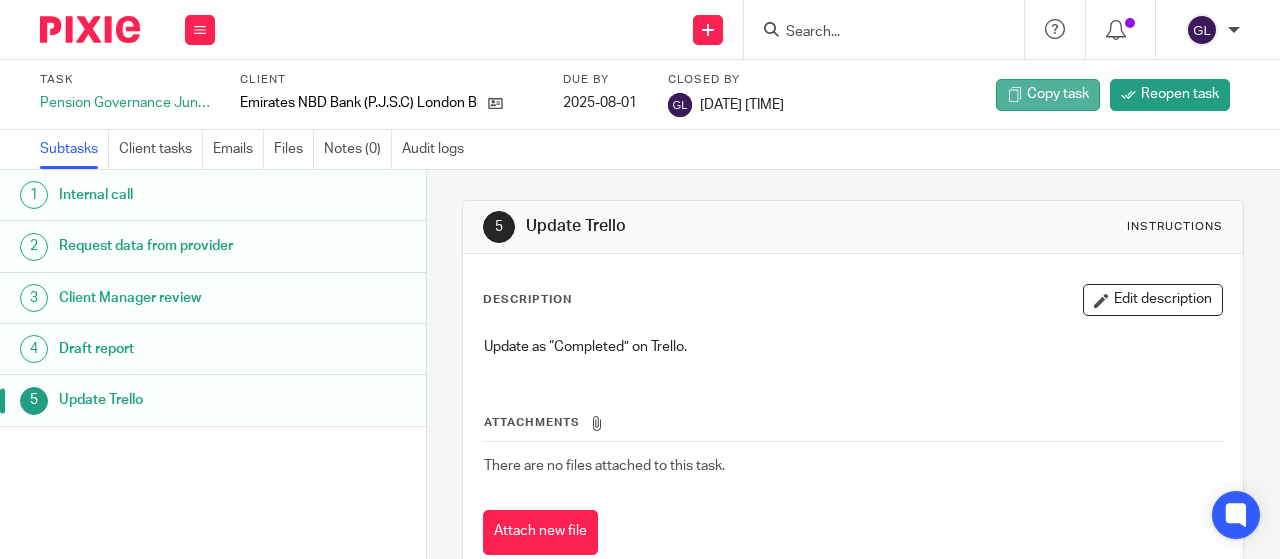 click on "Copy task" at bounding box center [1058, 94] 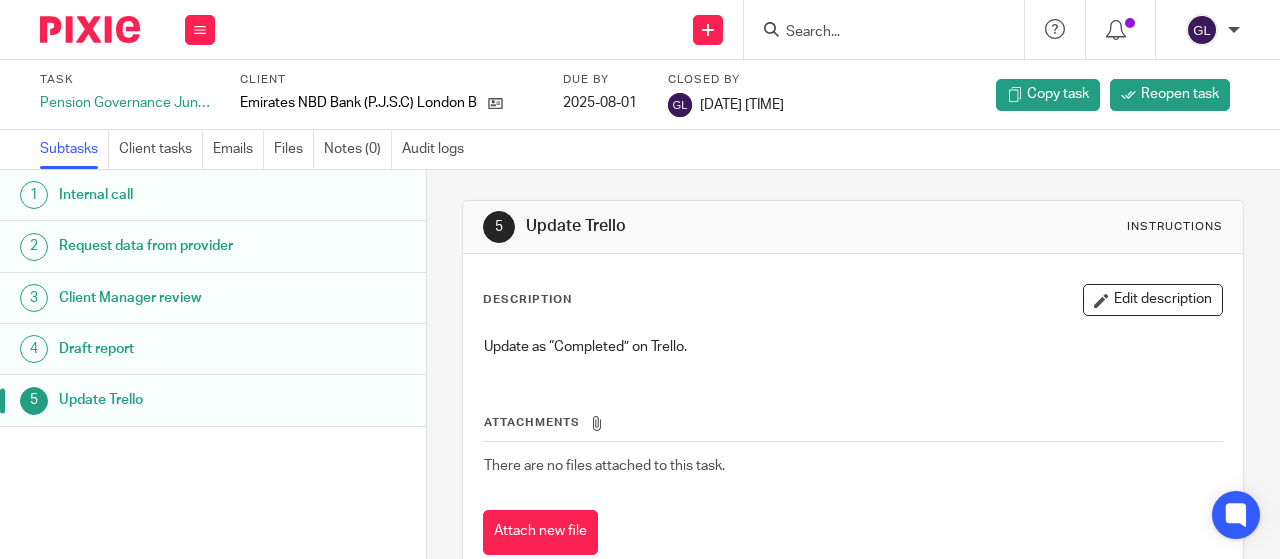 scroll, scrollTop: 0, scrollLeft: 0, axis: both 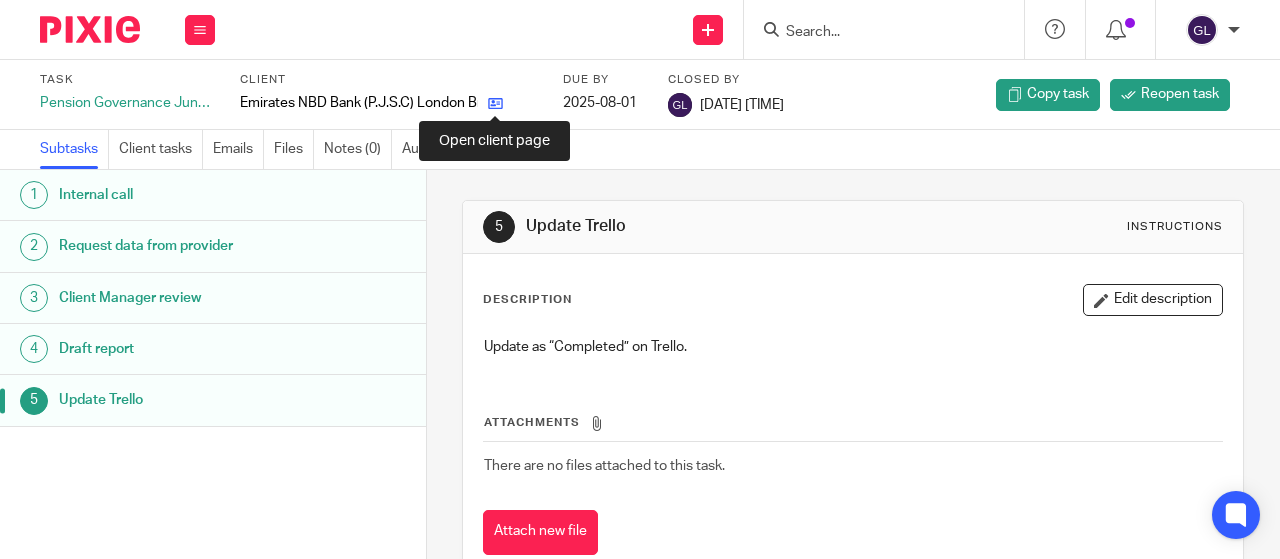 click at bounding box center [495, 103] 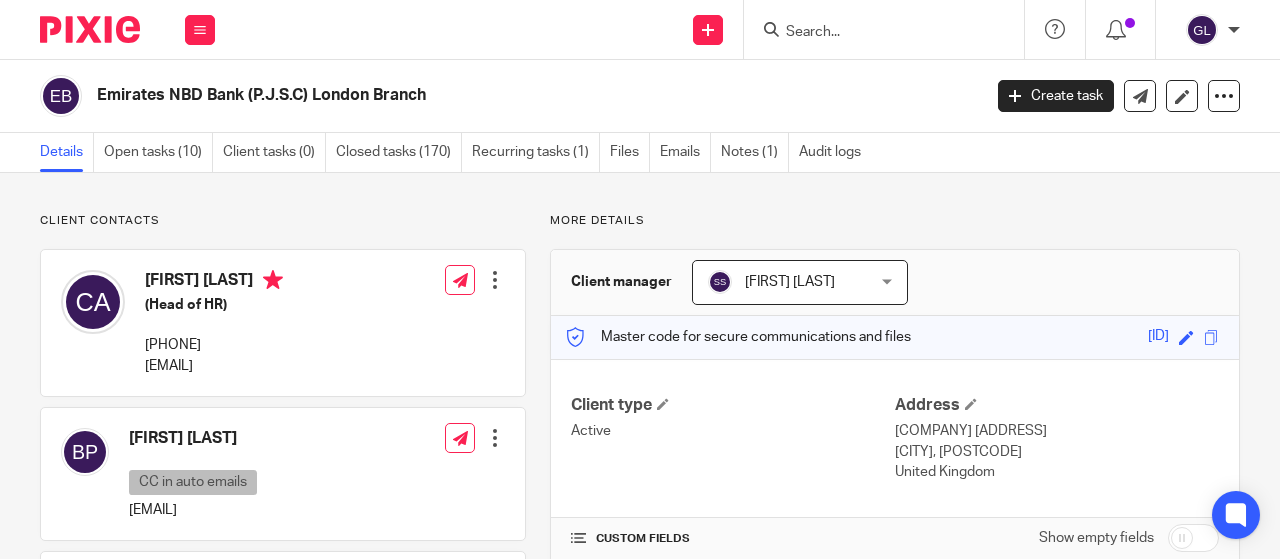 scroll, scrollTop: 0, scrollLeft: 0, axis: both 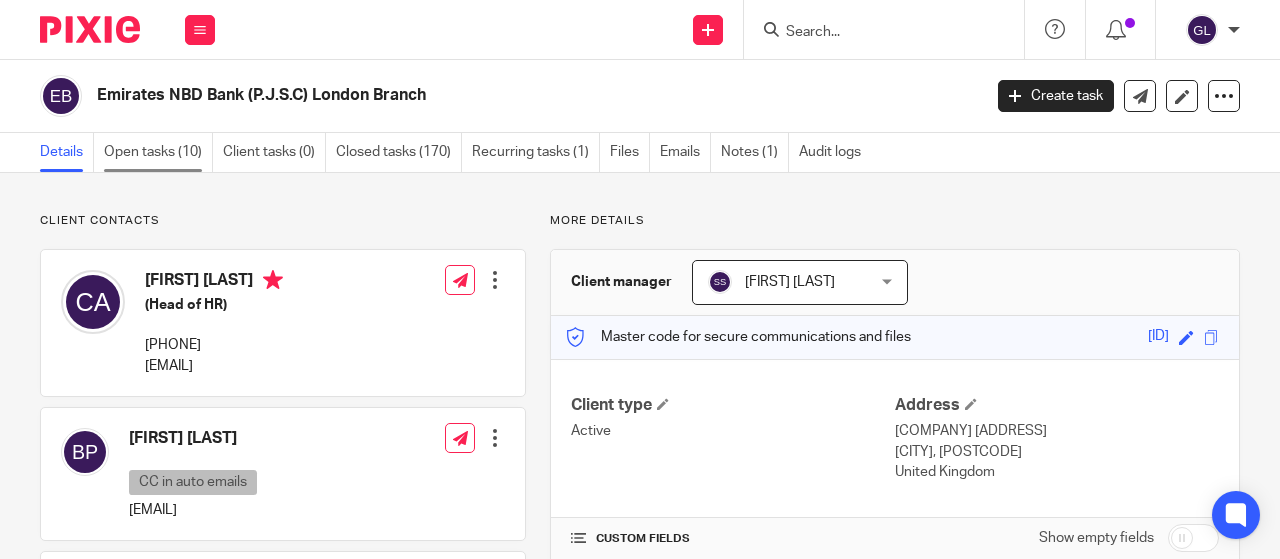 click on "Open tasks (10)" at bounding box center [158, 152] 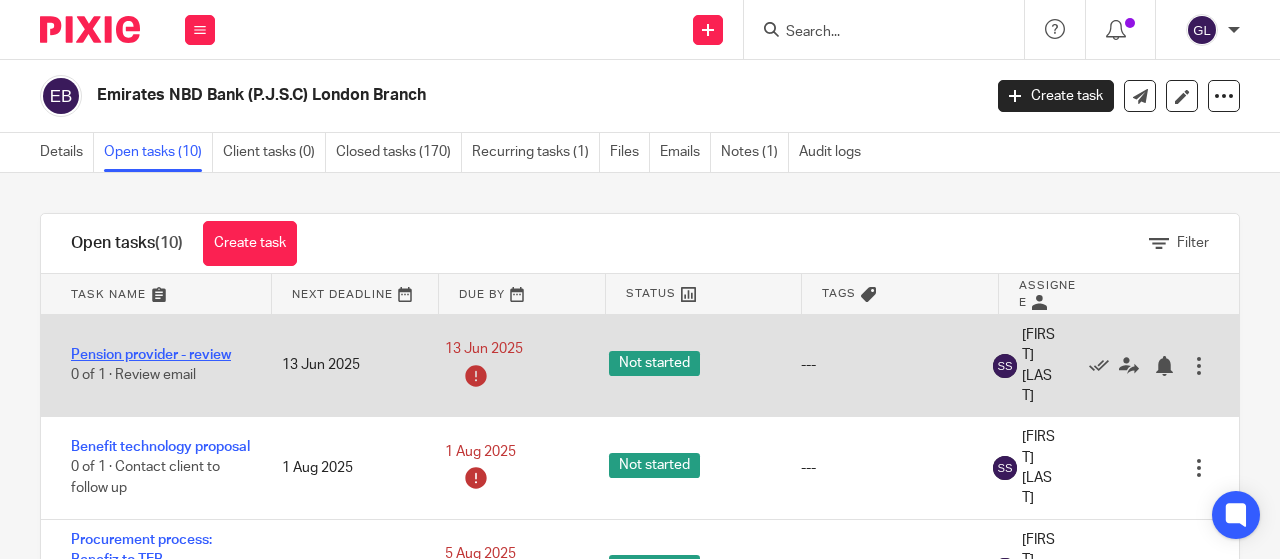 scroll, scrollTop: 0, scrollLeft: 0, axis: both 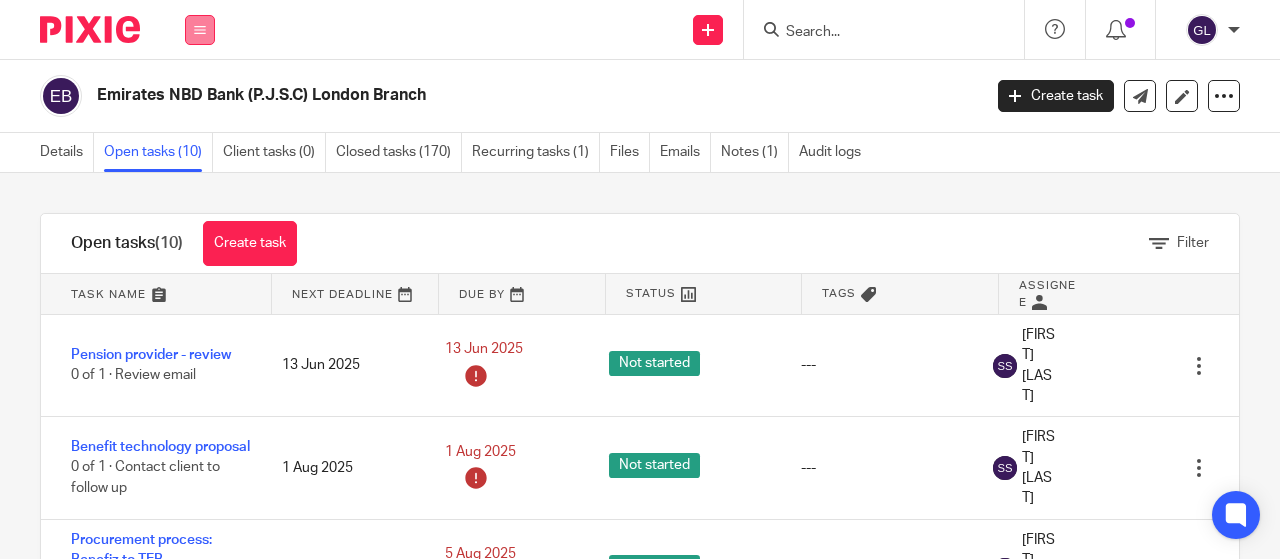 click at bounding box center (200, 30) 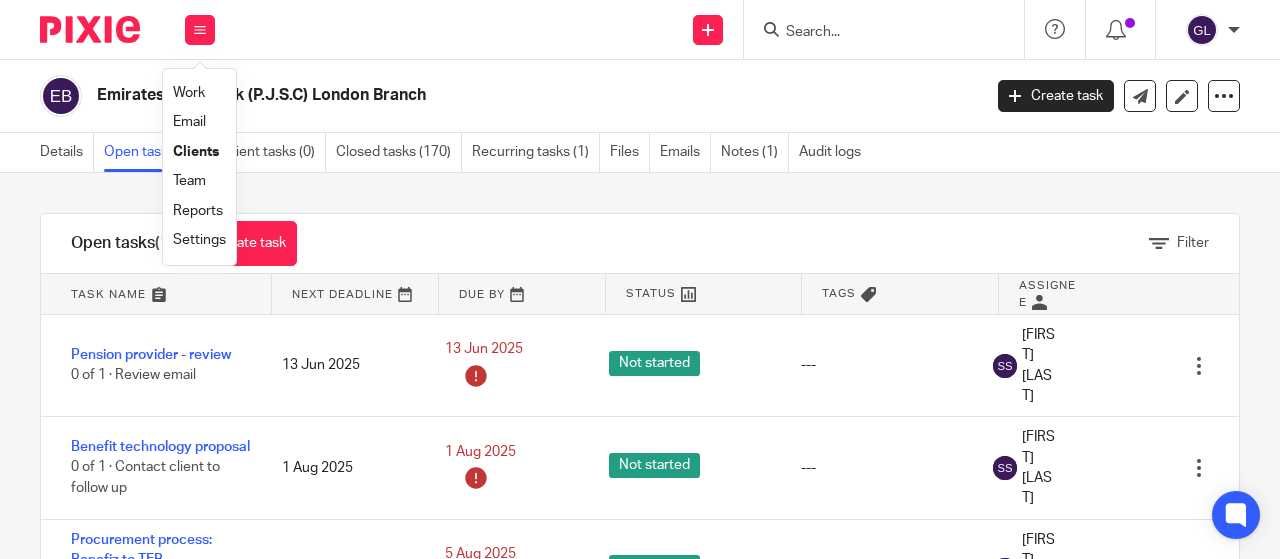 click on "Work" at bounding box center [189, 93] 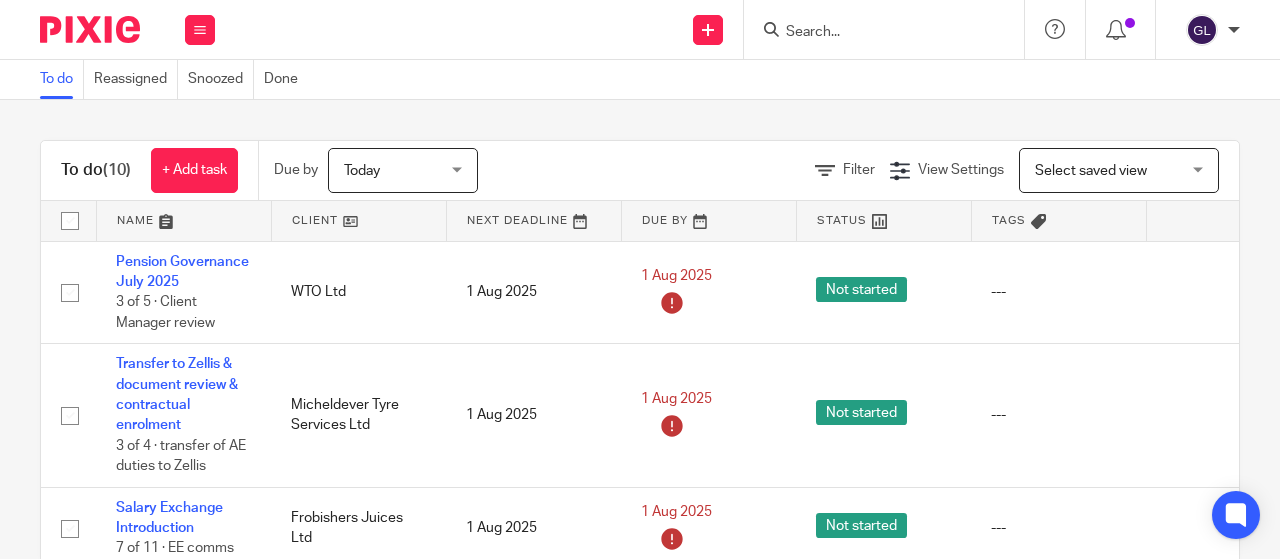 scroll, scrollTop: 0, scrollLeft: 0, axis: both 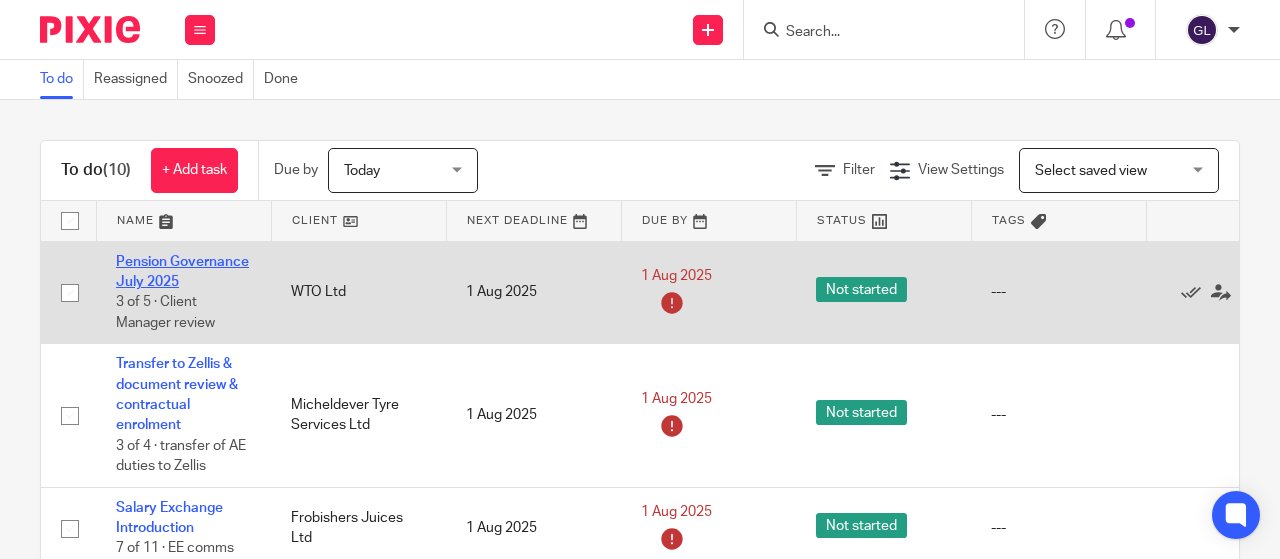 click on "Pension Governance July 2025" at bounding box center (182, 272) 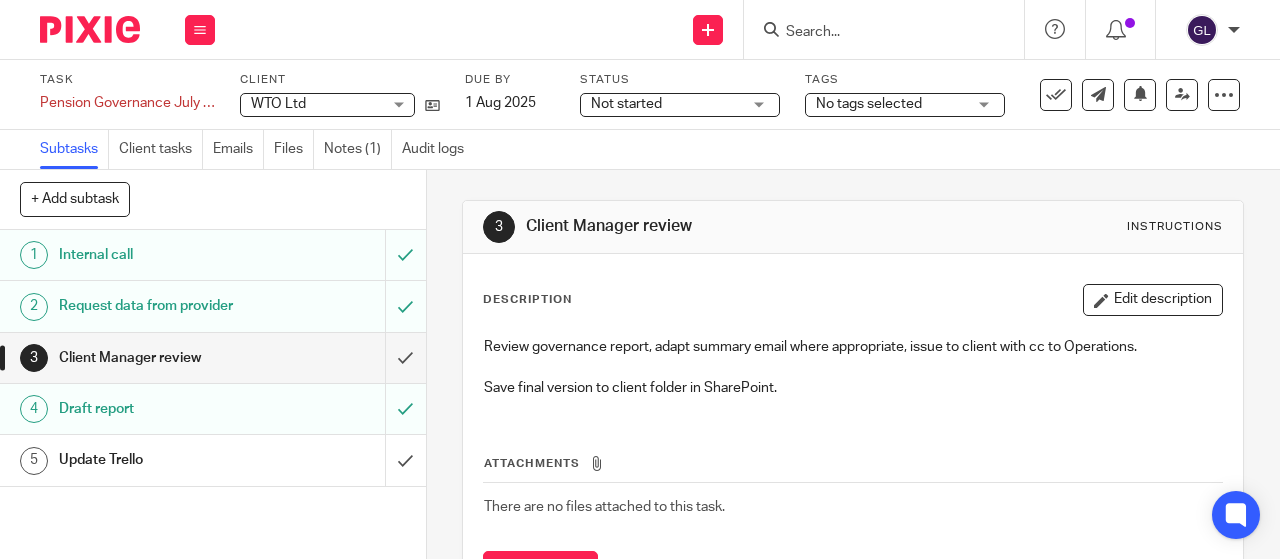 scroll, scrollTop: 0, scrollLeft: 0, axis: both 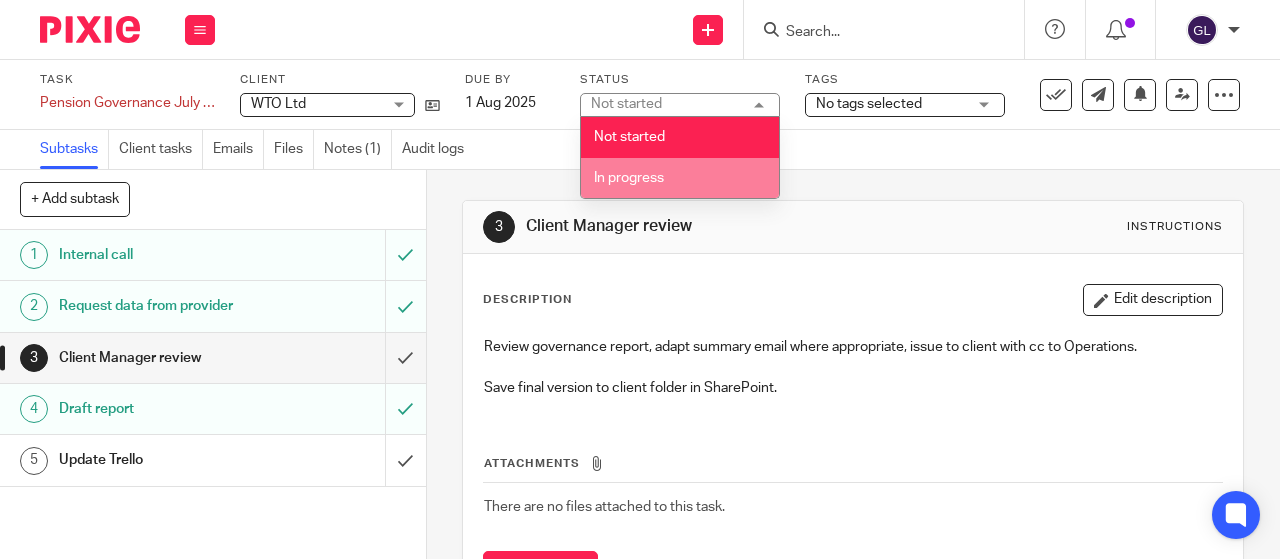 click on "In progress" at bounding box center (629, 178) 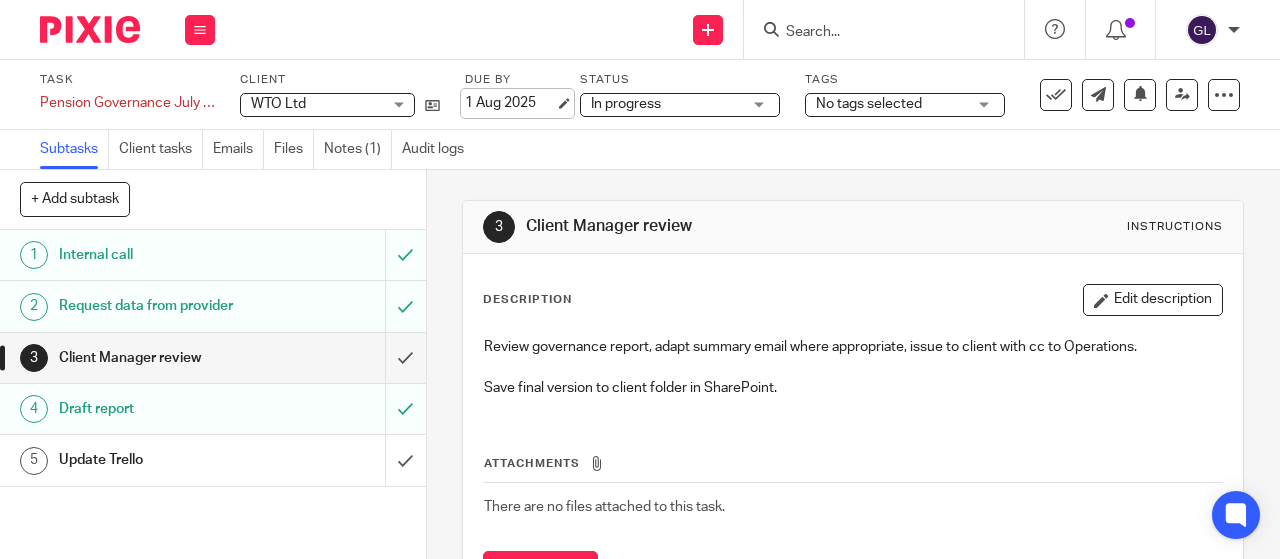 click on "1 Aug 2025" at bounding box center [510, 103] 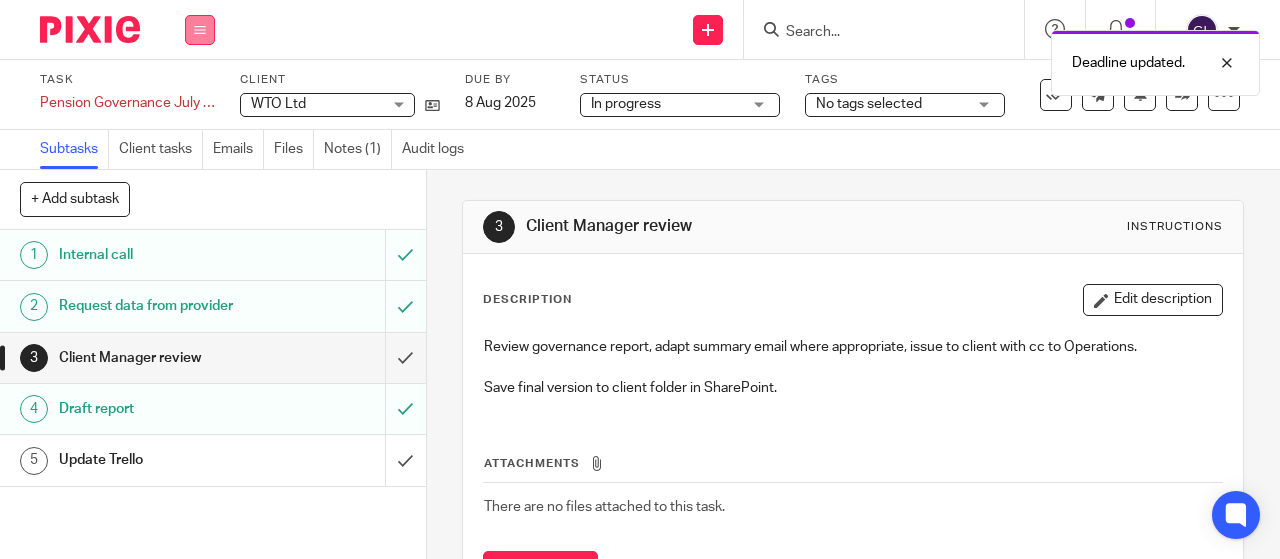 click at bounding box center (200, 30) 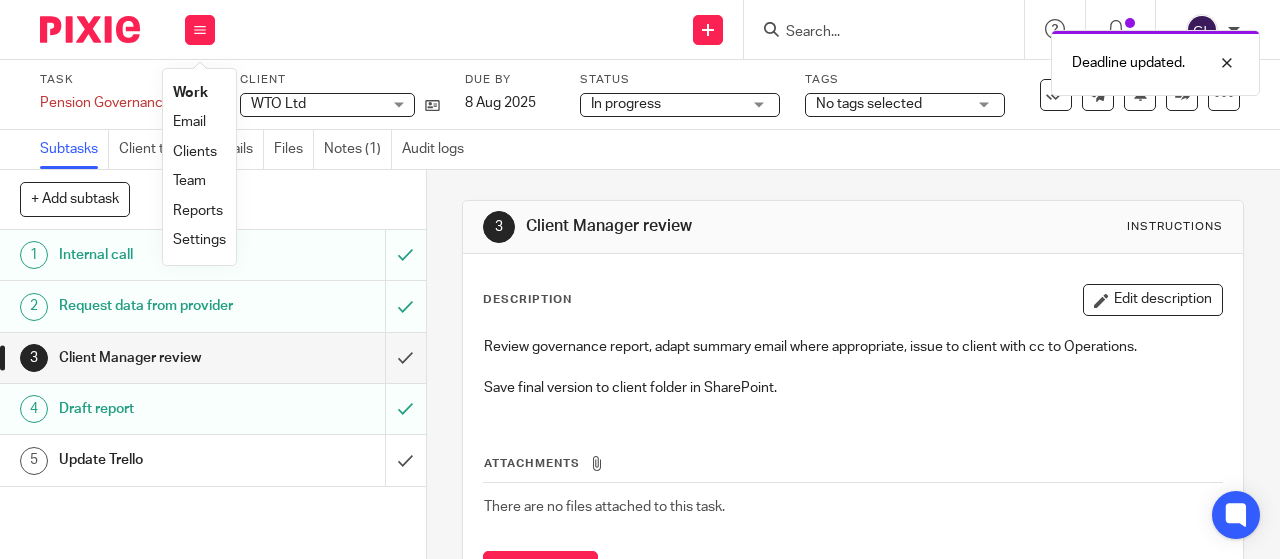 click on "Work" at bounding box center (190, 93) 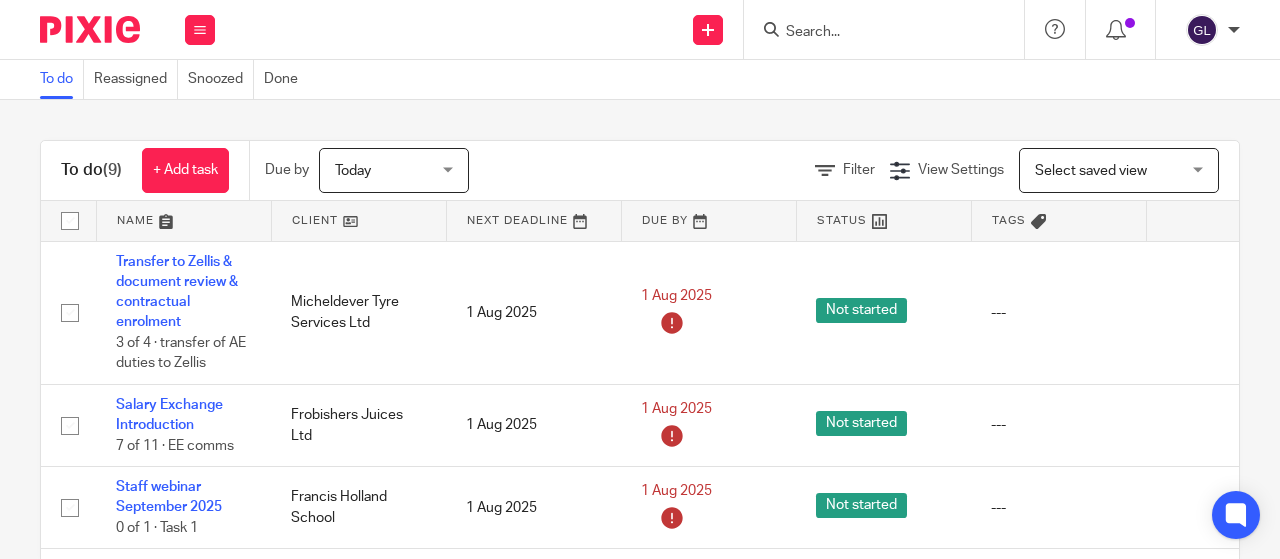 scroll, scrollTop: 0, scrollLeft: 0, axis: both 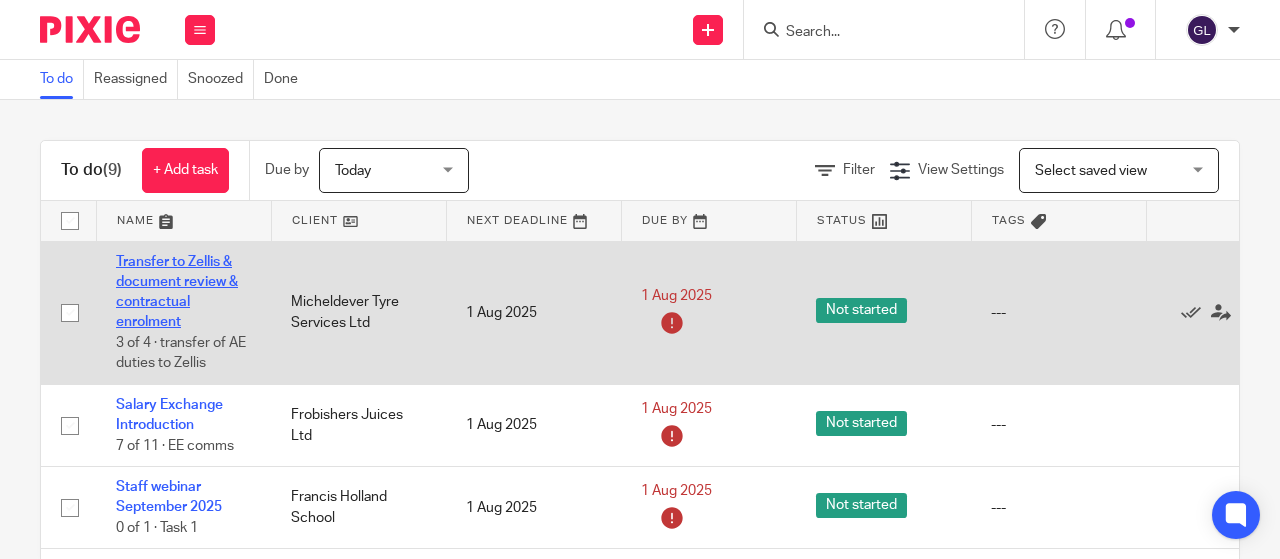 click on "Transfer to Zellis & document review & contractual enrolment" at bounding box center (177, 292) 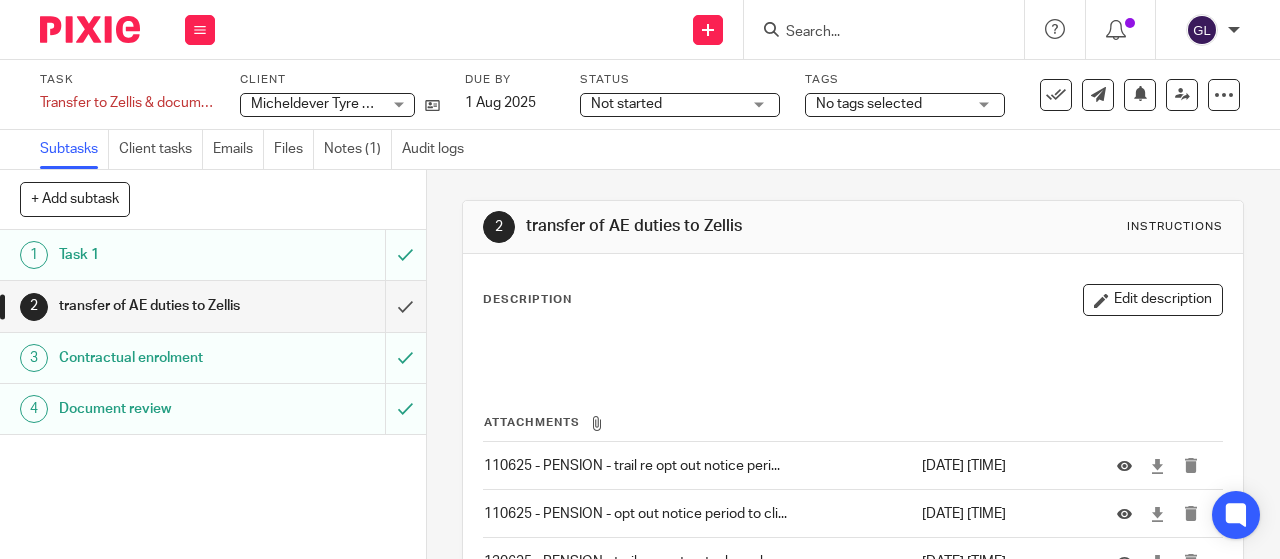 scroll, scrollTop: 0, scrollLeft: 0, axis: both 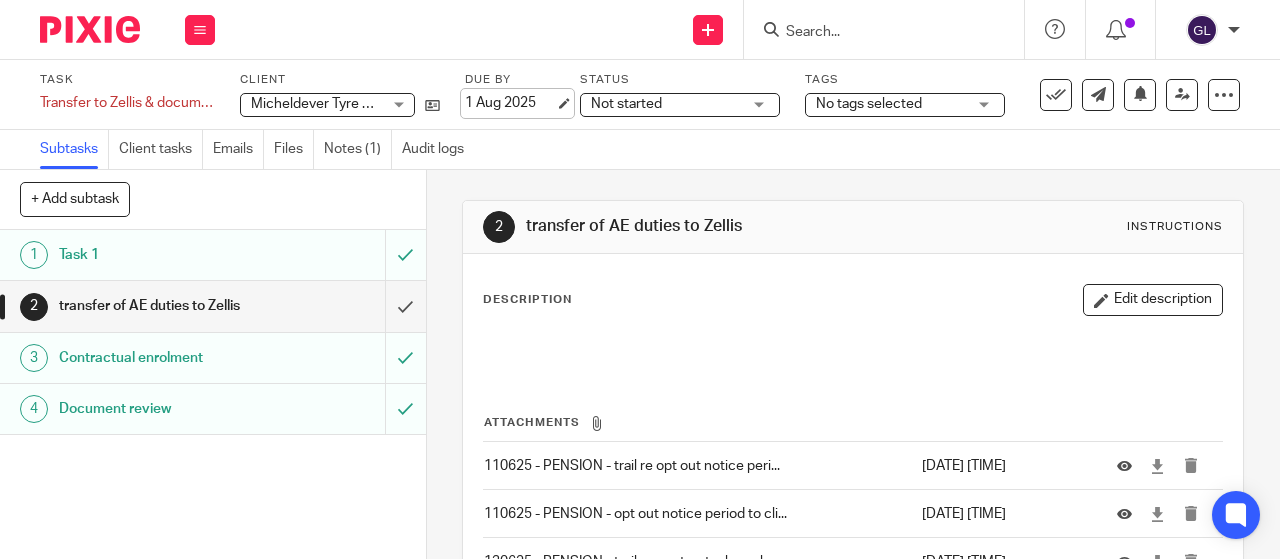 click on "1 Aug 2025" at bounding box center (510, 103) 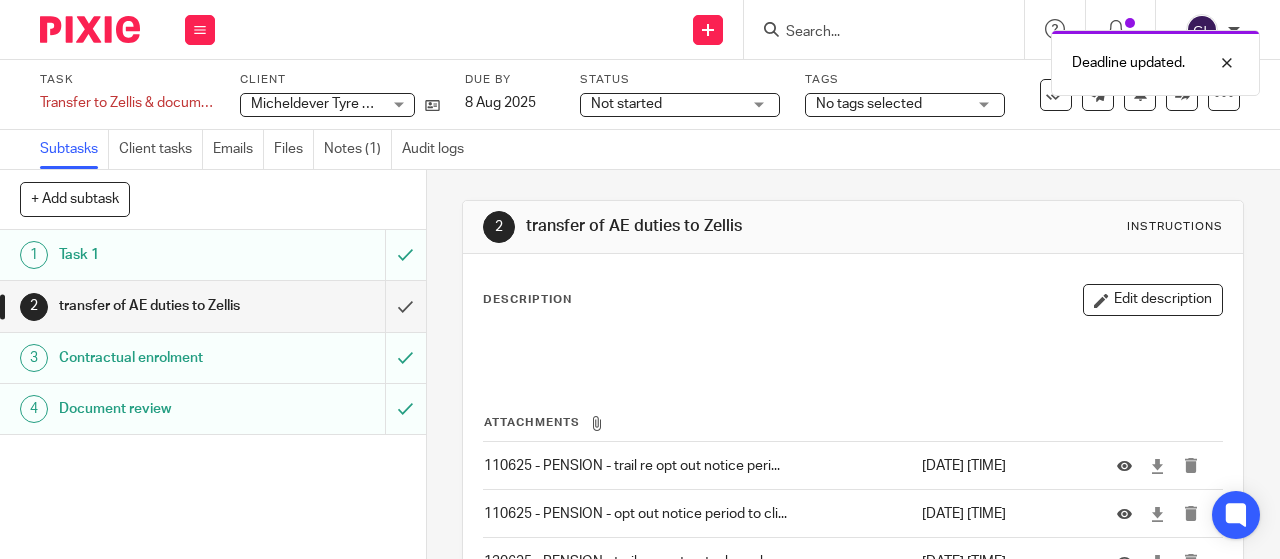 click on "Not started" at bounding box center (626, 104) 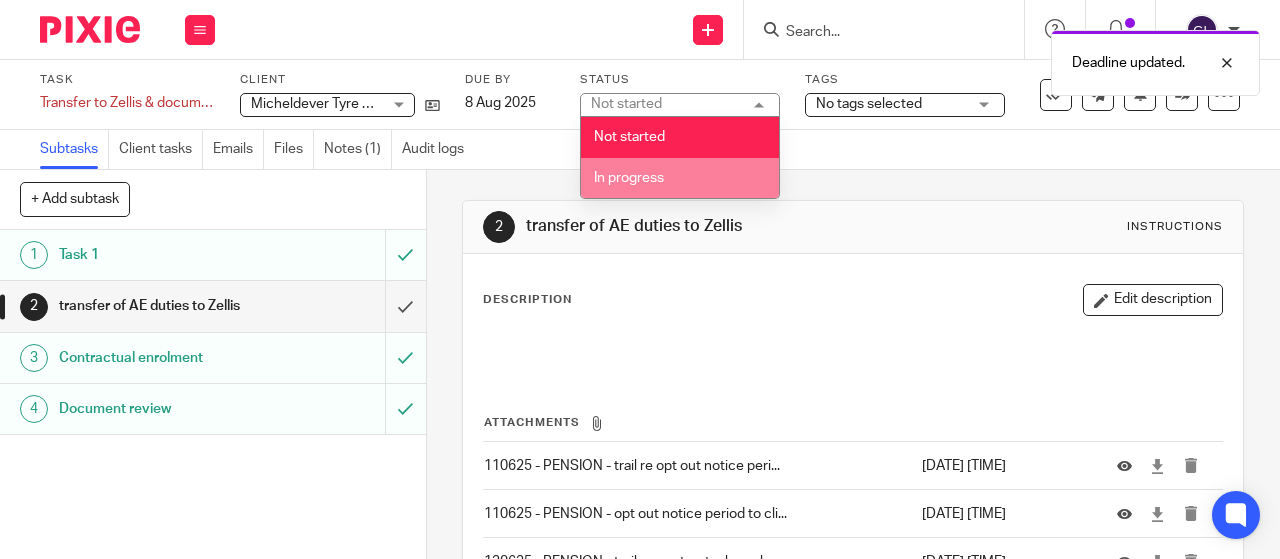 click on "In progress" at bounding box center (629, 178) 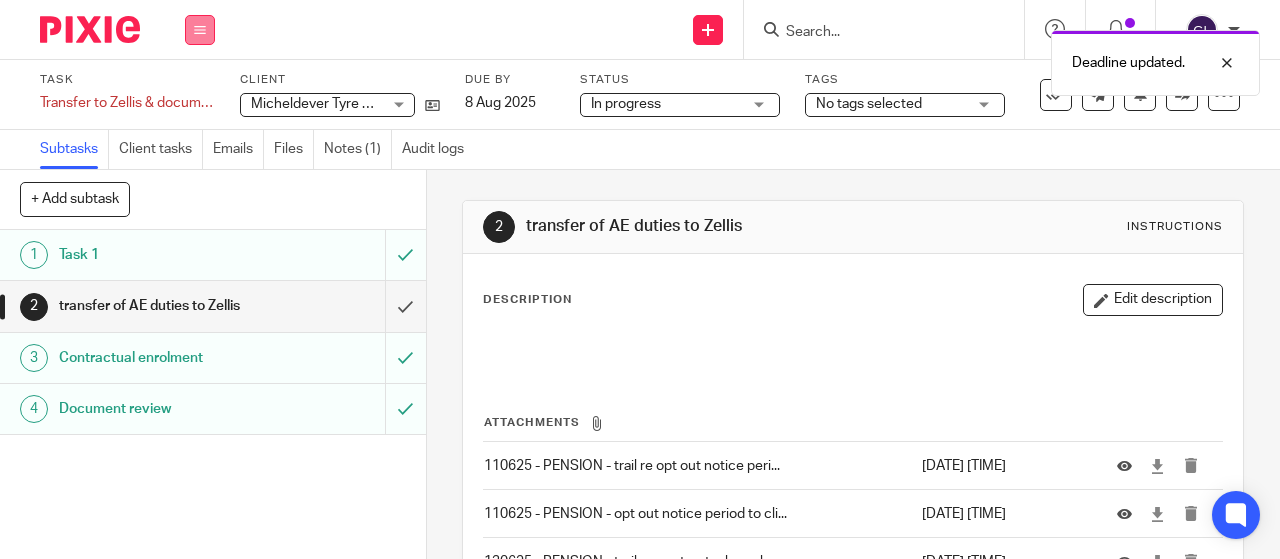 click at bounding box center [200, 30] 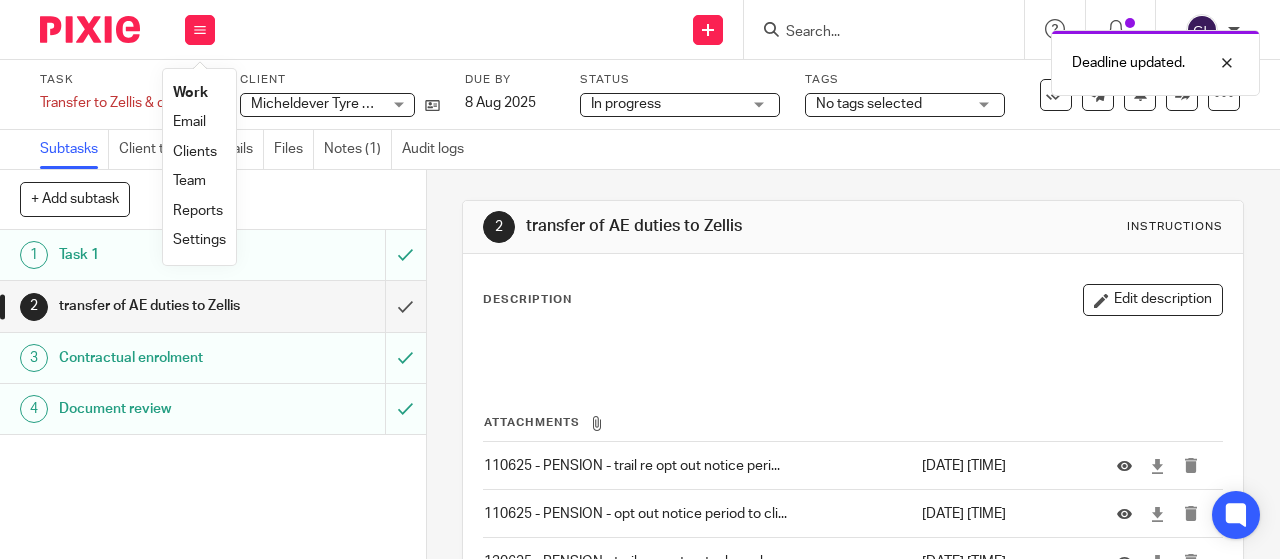 click on "Work" at bounding box center (190, 93) 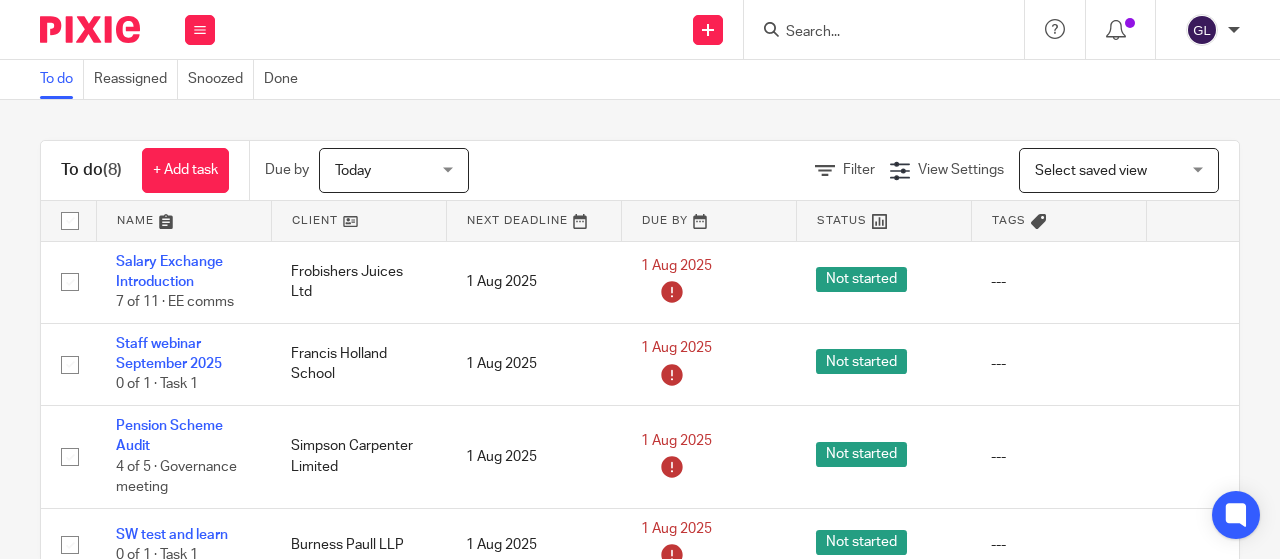 scroll, scrollTop: 0, scrollLeft: 0, axis: both 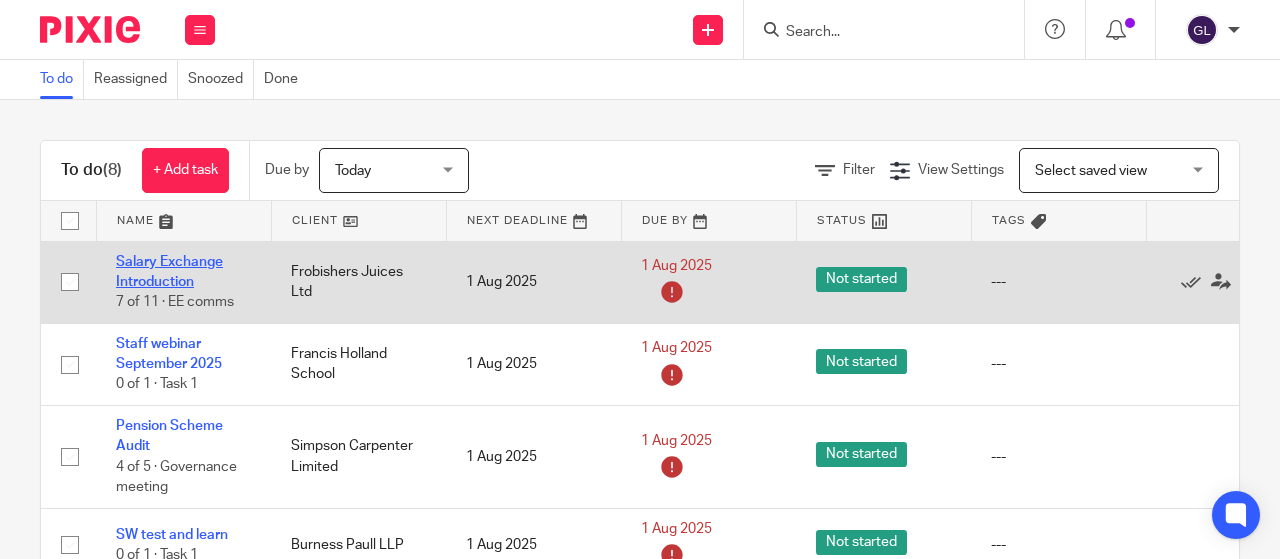 click on "Salary Exchange Introduction" at bounding box center (169, 272) 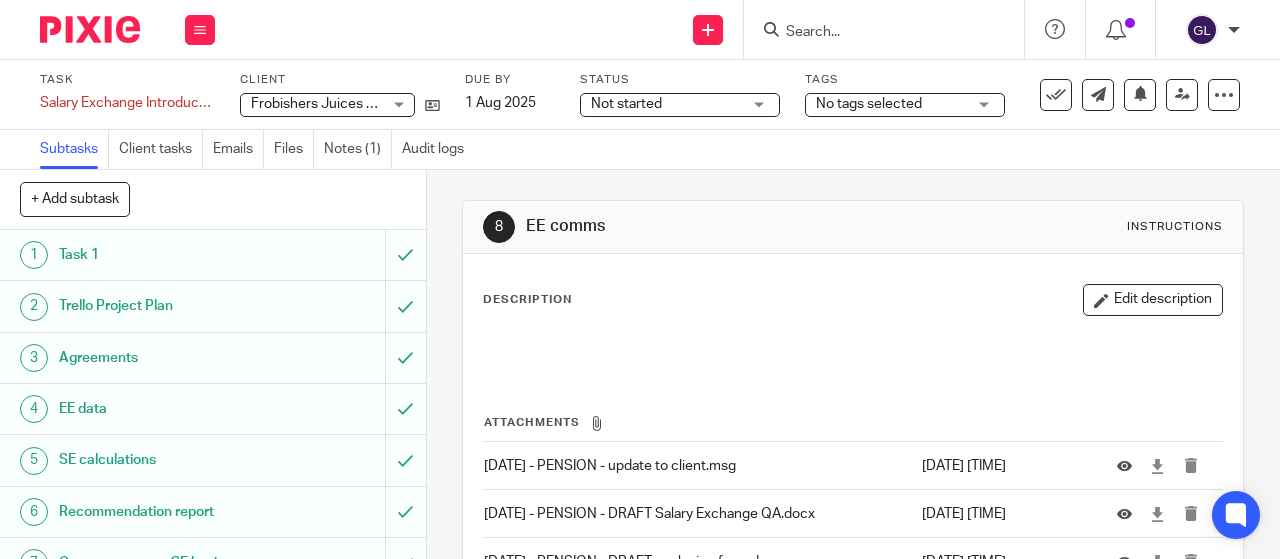 scroll, scrollTop: 0, scrollLeft: 0, axis: both 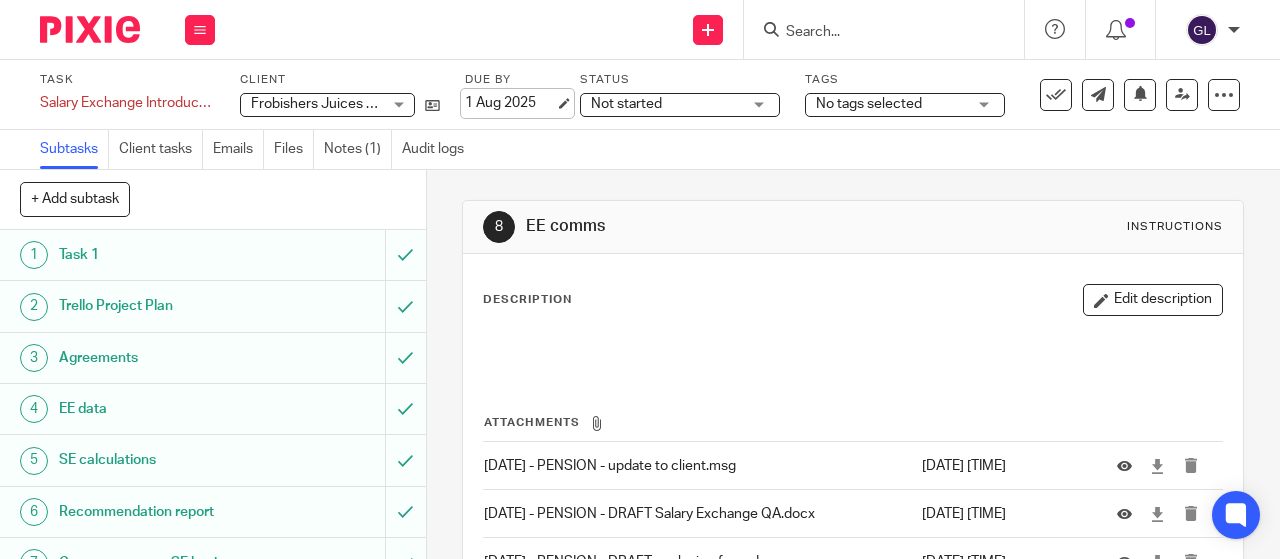 click on "1 Aug 2025" at bounding box center (510, 103) 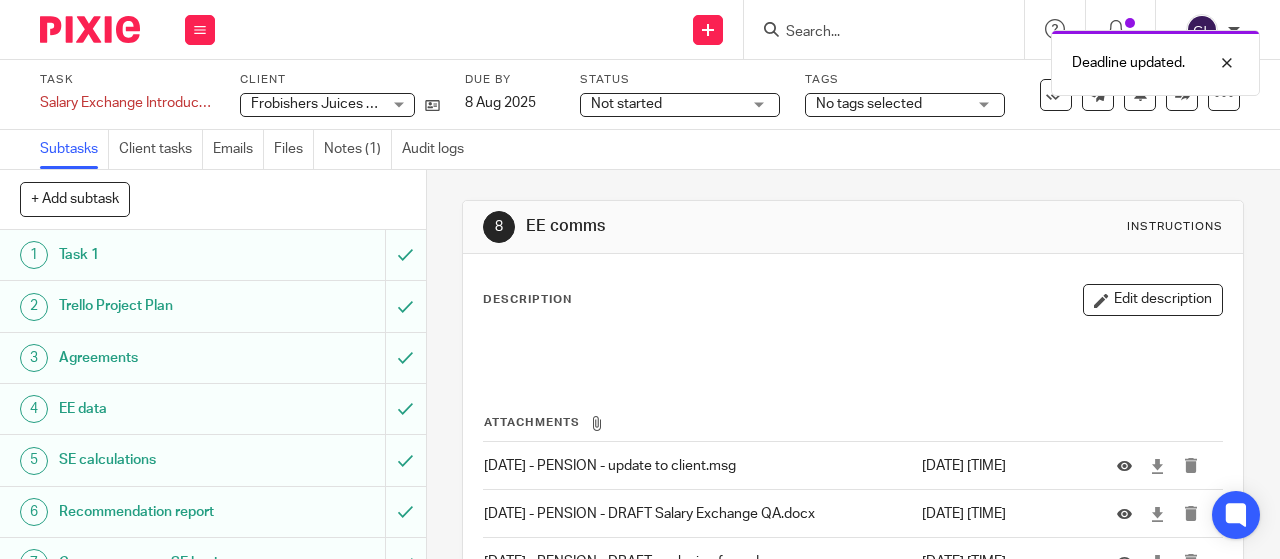 click on "Not started" at bounding box center (626, 104) 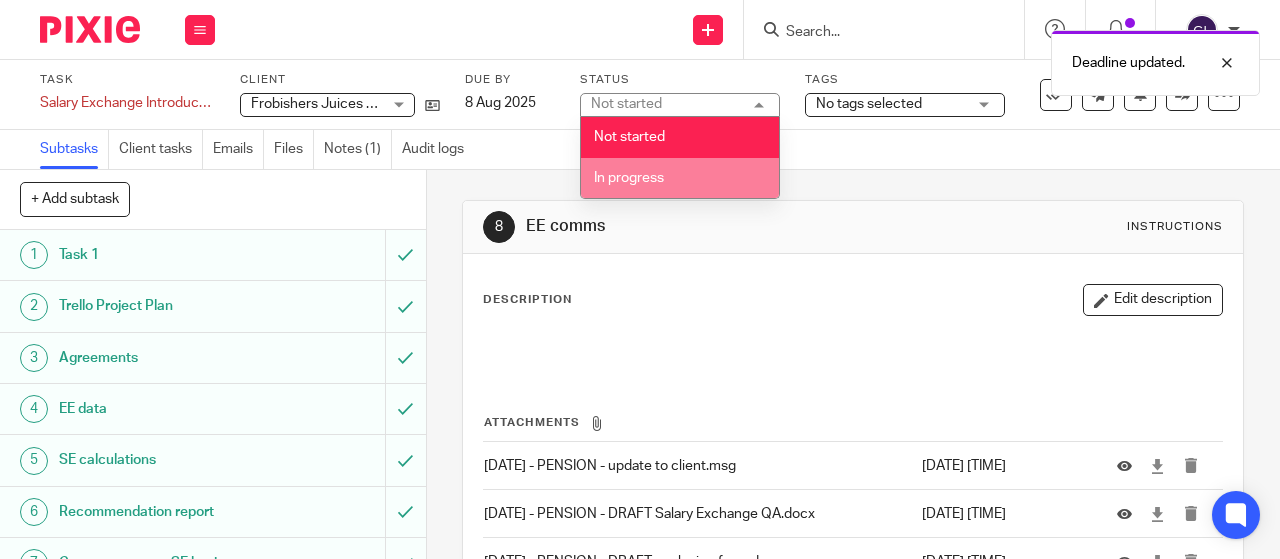 click on "In progress" at bounding box center (629, 178) 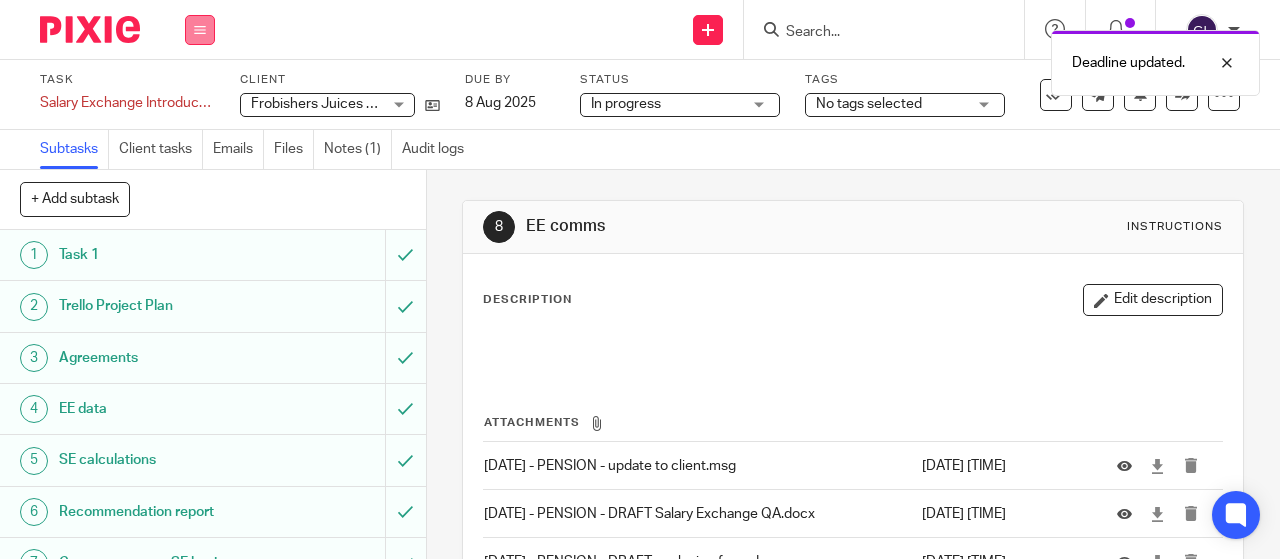 click at bounding box center [200, 30] 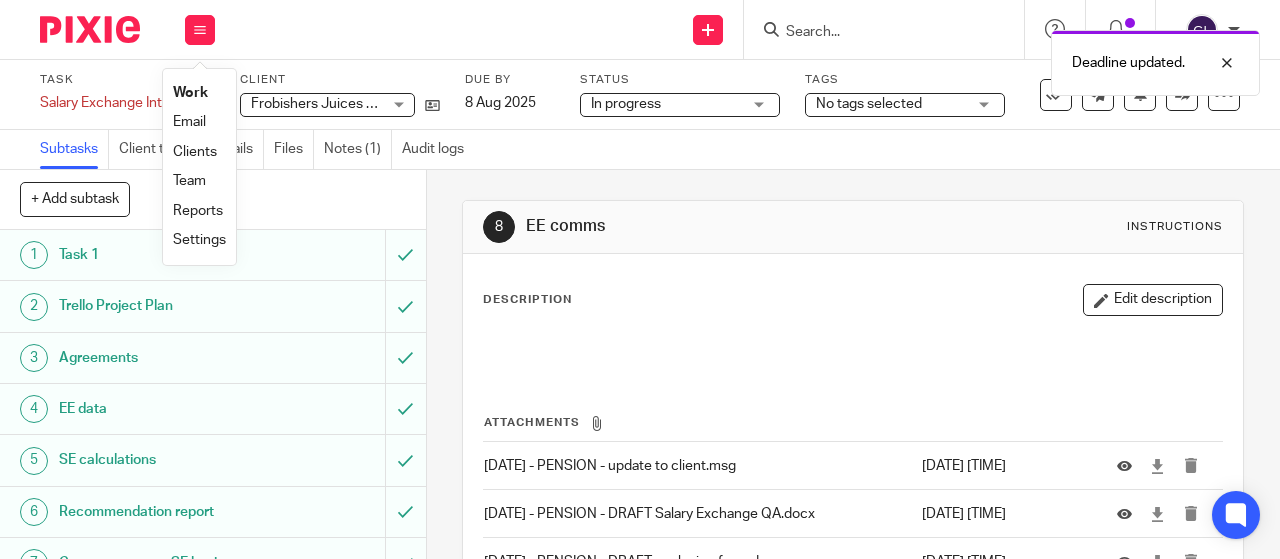 click on "Work" at bounding box center (190, 93) 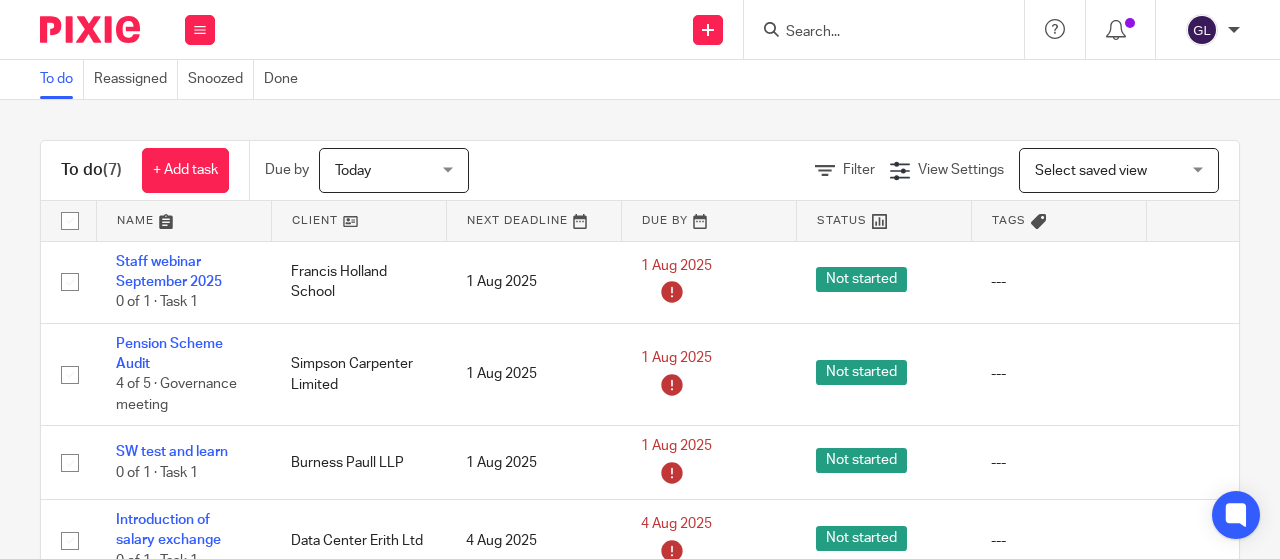 scroll, scrollTop: 0, scrollLeft: 0, axis: both 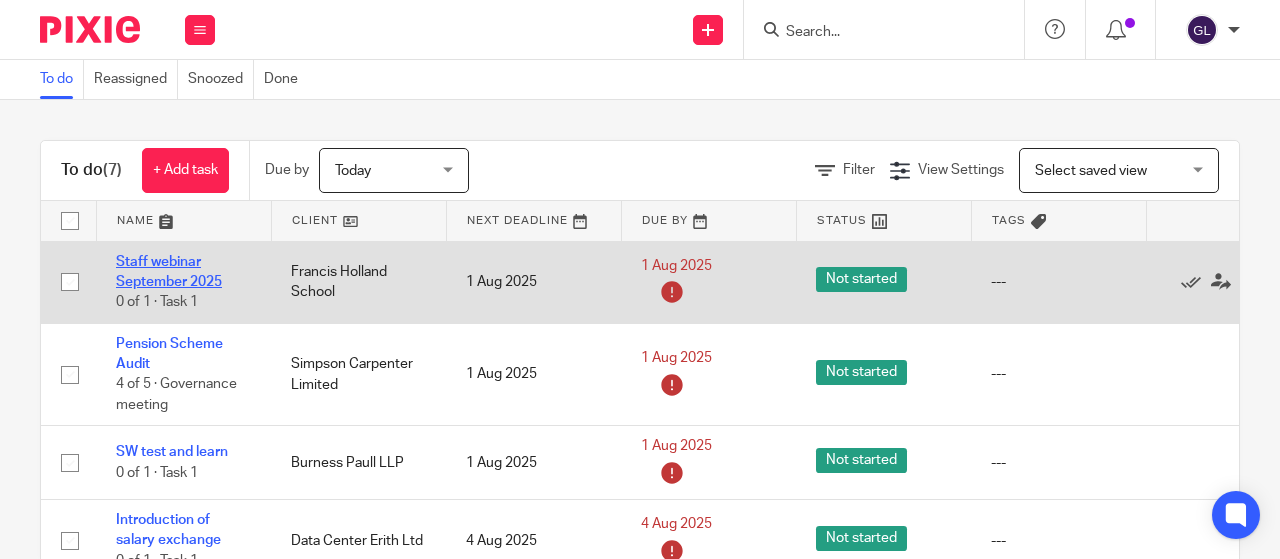 click on "Staff webinar September 2025" at bounding box center (169, 272) 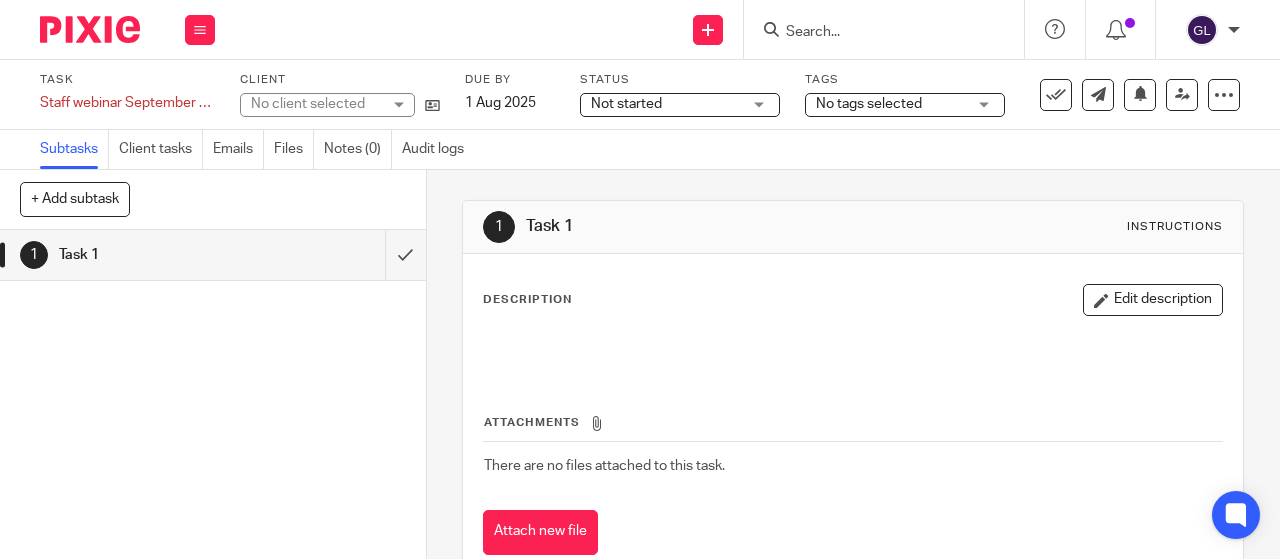 scroll, scrollTop: 0, scrollLeft: 0, axis: both 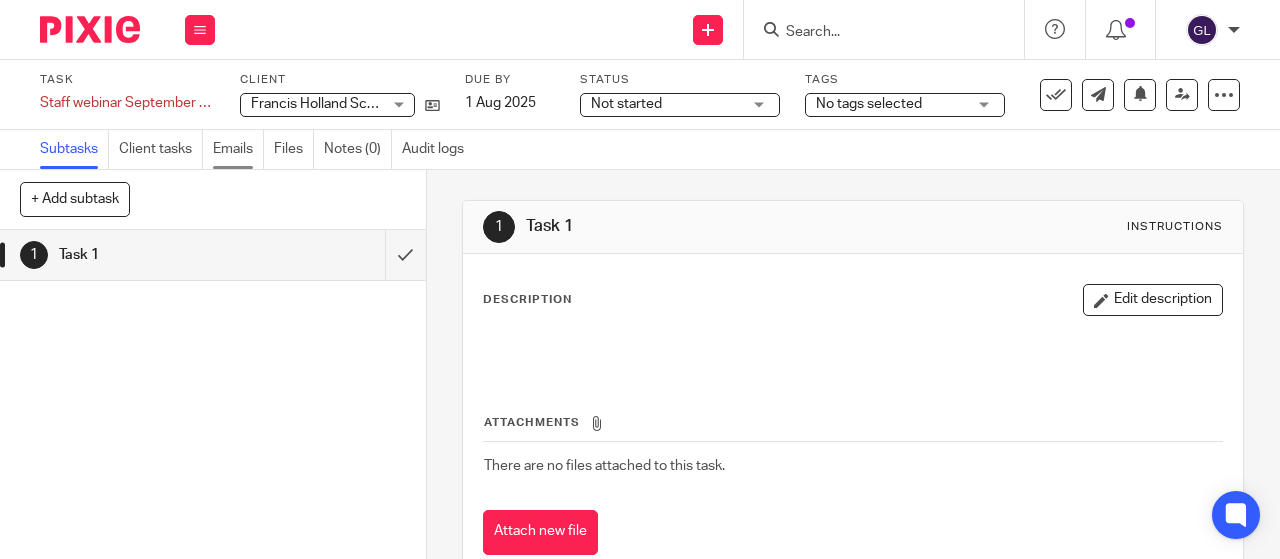 click on "Emails" at bounding box center [238, 149] 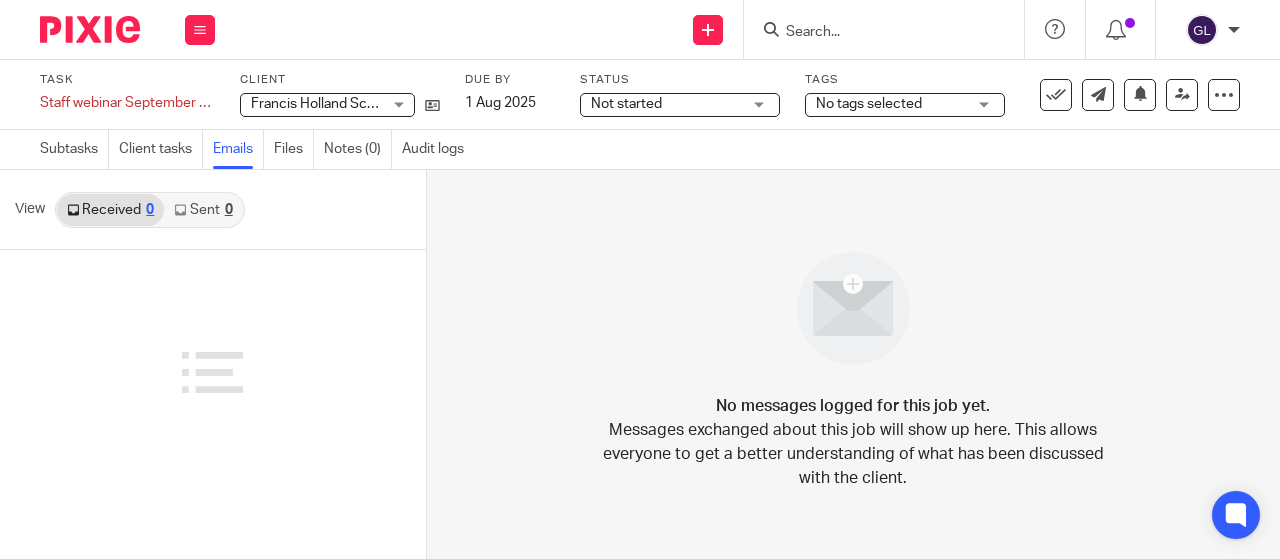 scroll, scrollTop: 0, scrollLeft: 0, axis: both 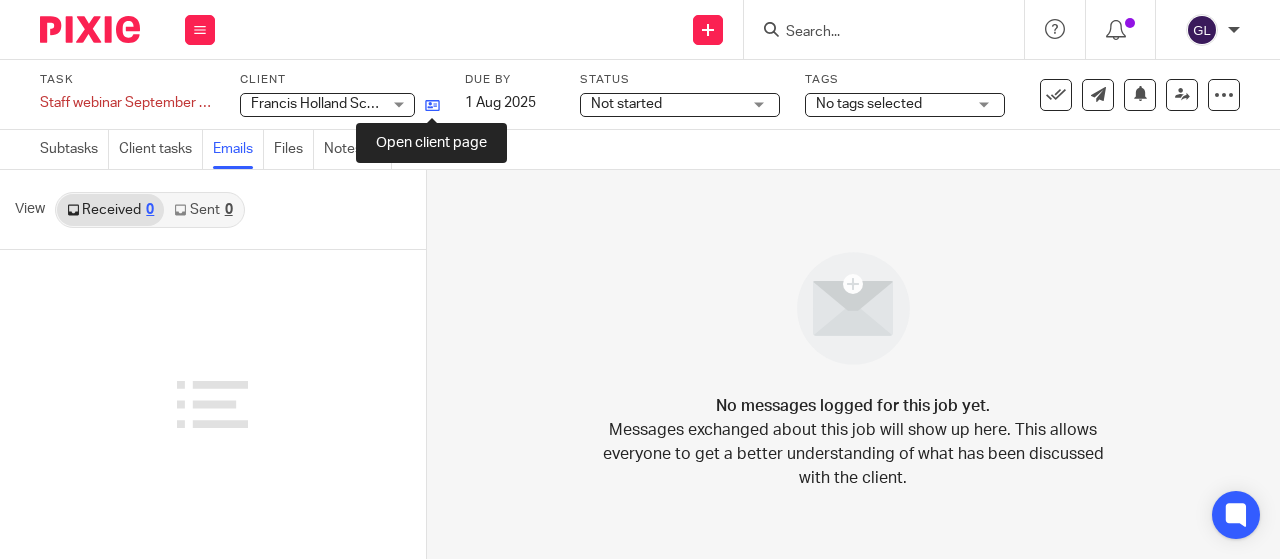 click at bounding box center [432, 105] 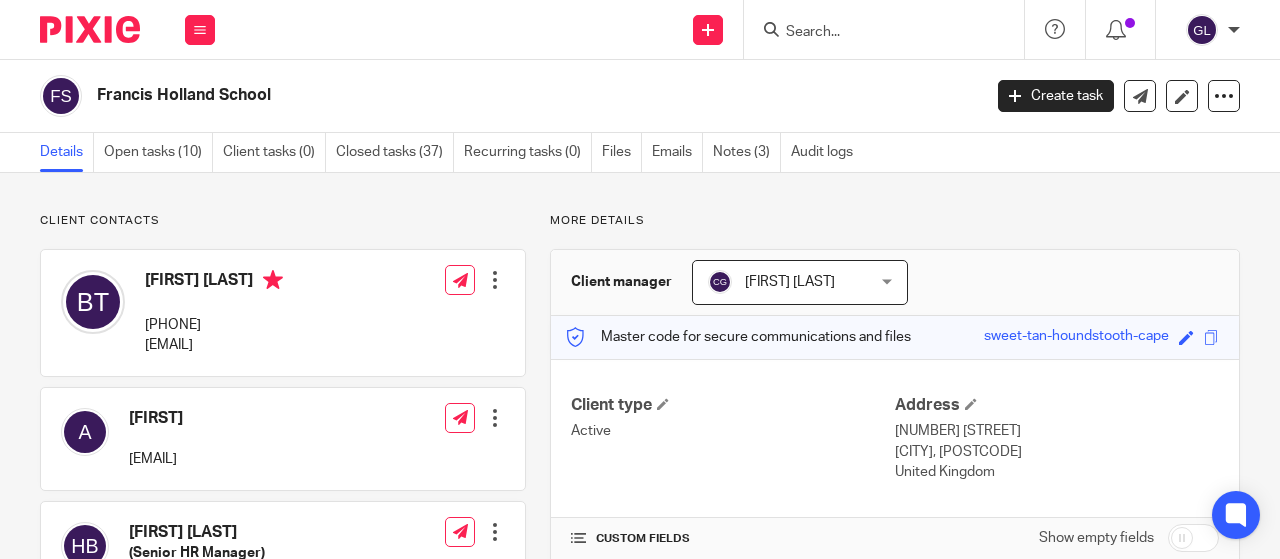 scroll, scrollTop: 0, scrollLeft: 0, axis: both 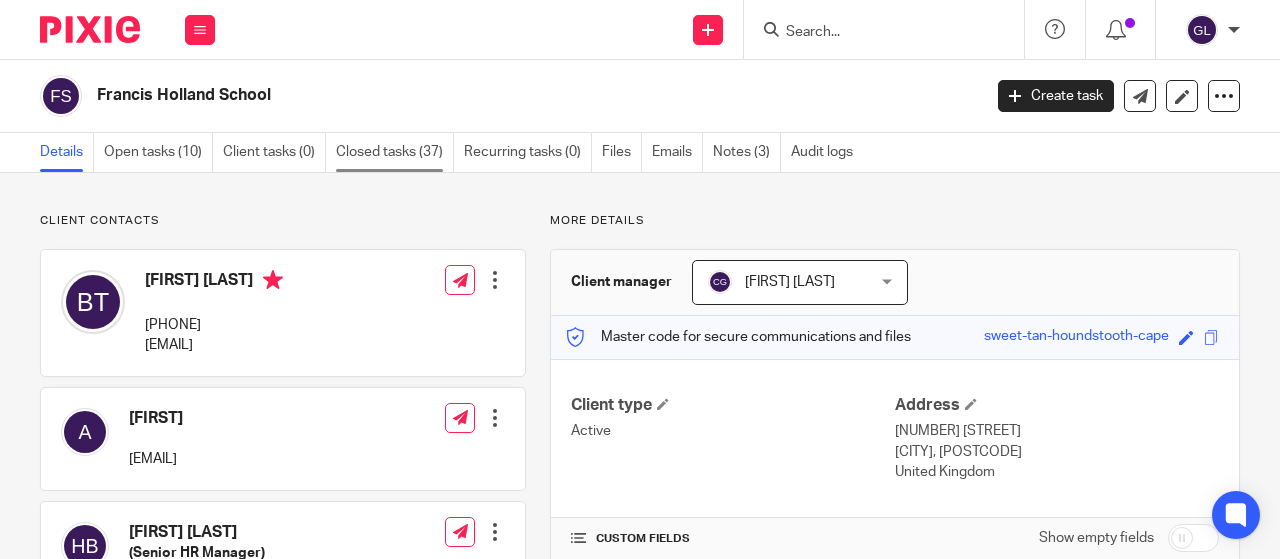 click on "Closed tasks (37)" at bounding box center [395, 152] 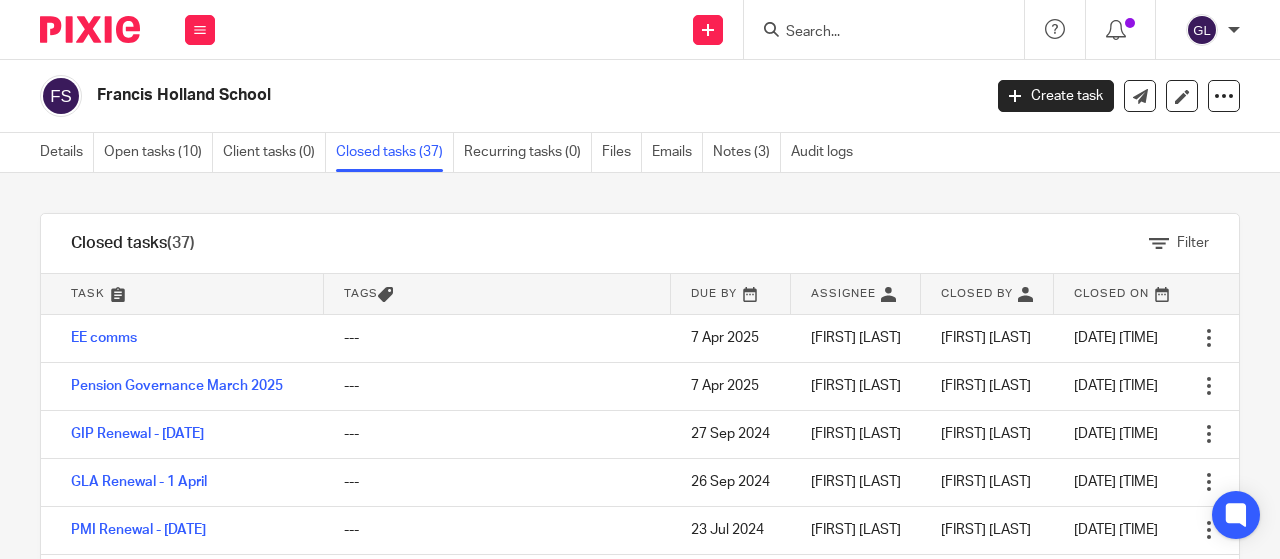 scroll, scrollTop: 0, scrollLeft: 0, axis: both 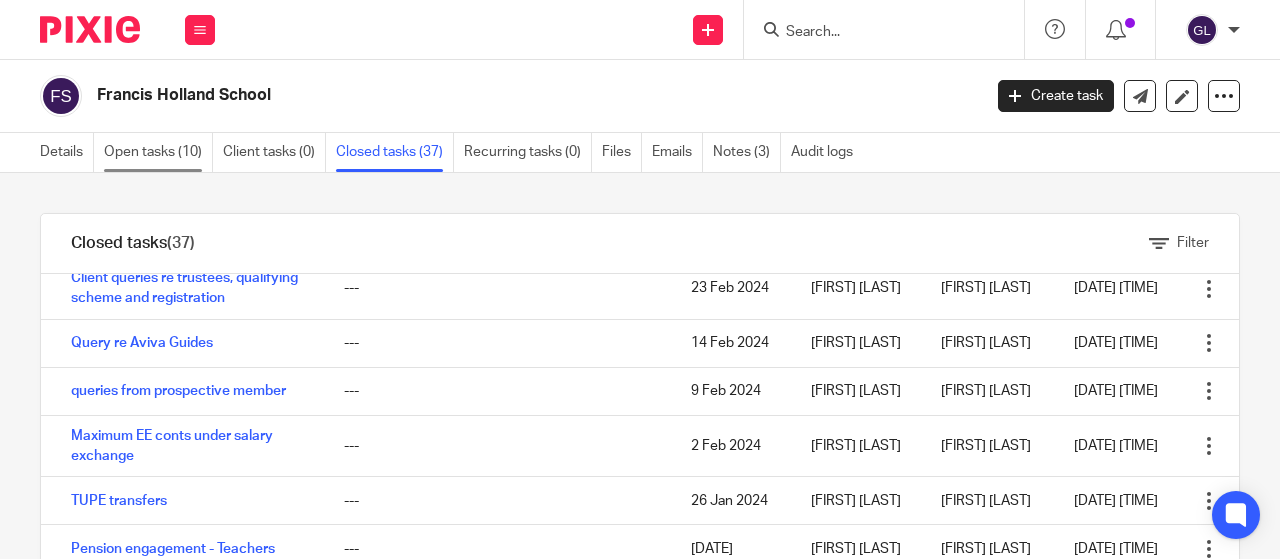 click on "Open tasks (10)" at bounding box center [158, 152] 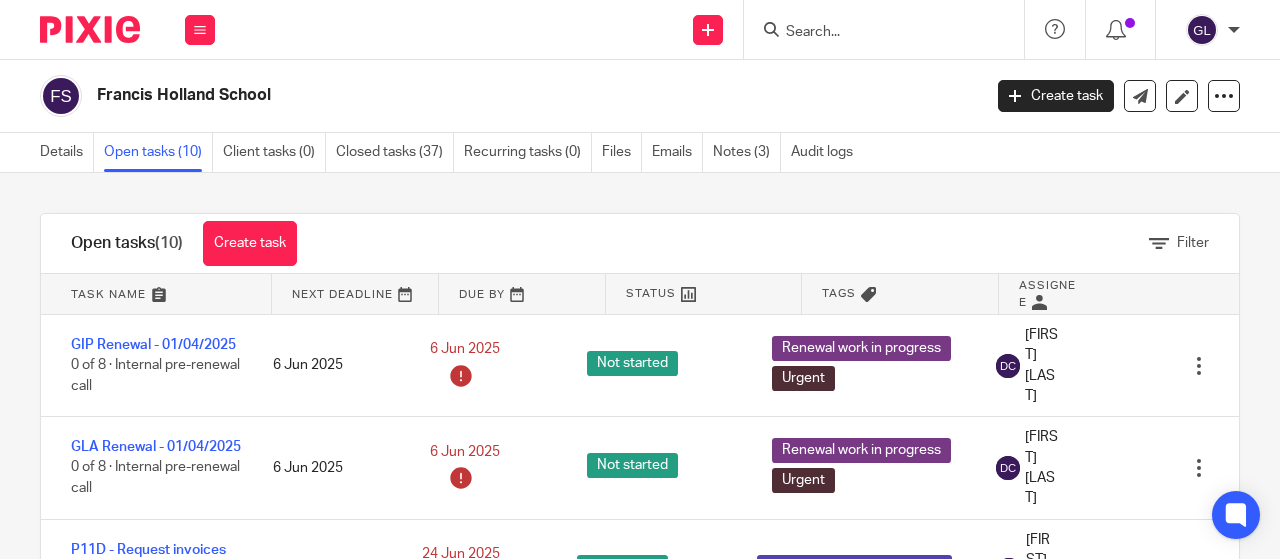 scroll, scrollTop: 0, scrollLeft: 0, axis: both 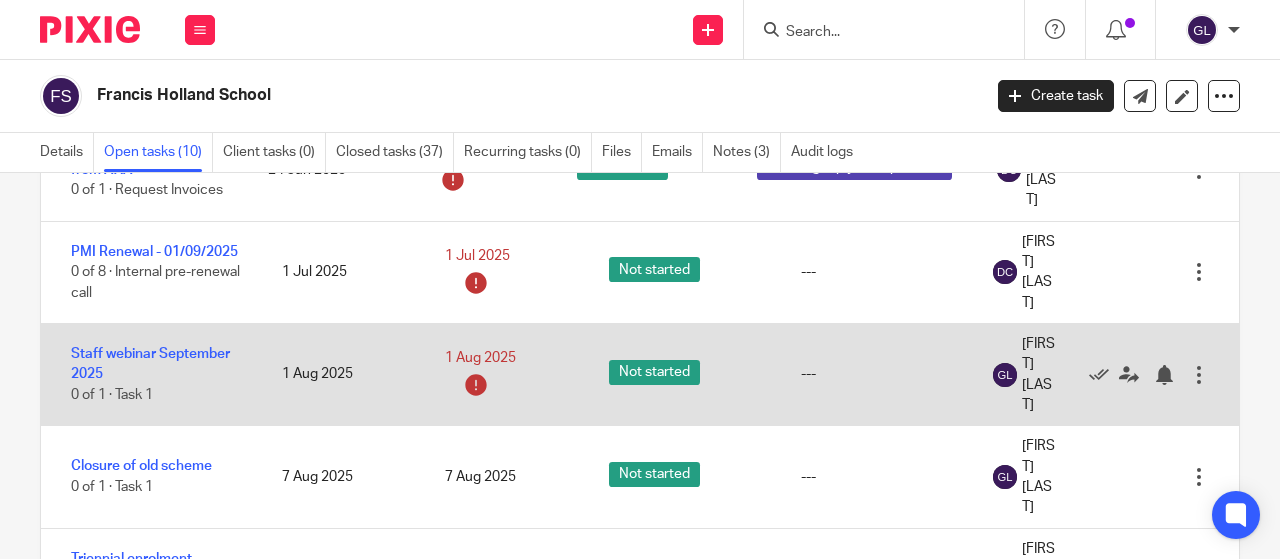 click at bounding box center [1199, 375] 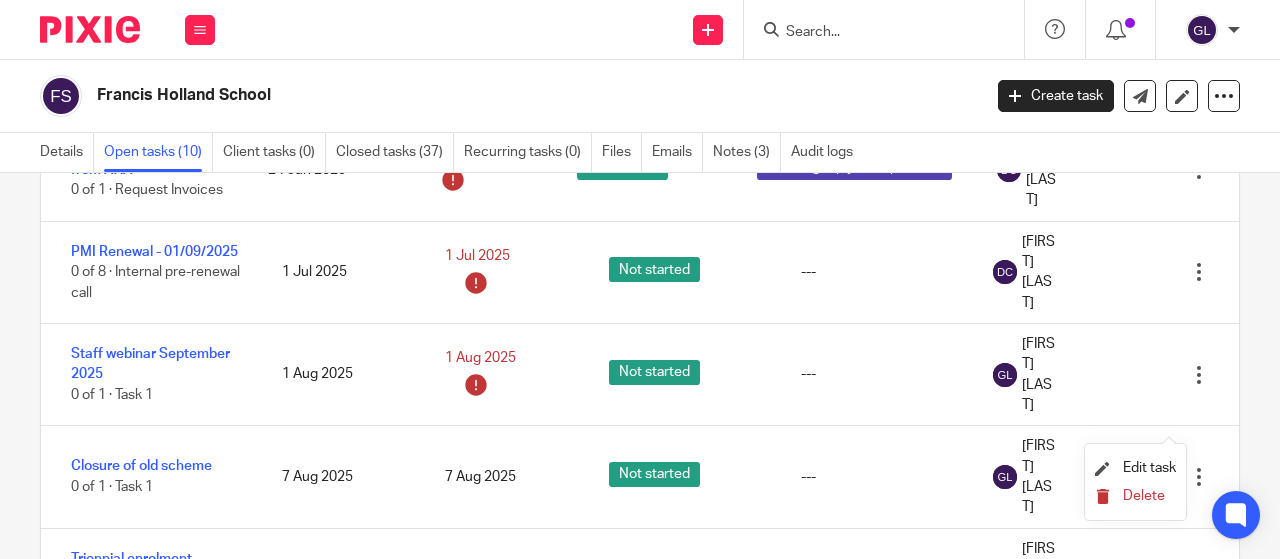click on "Delete" at bounding box center (1144, 496) 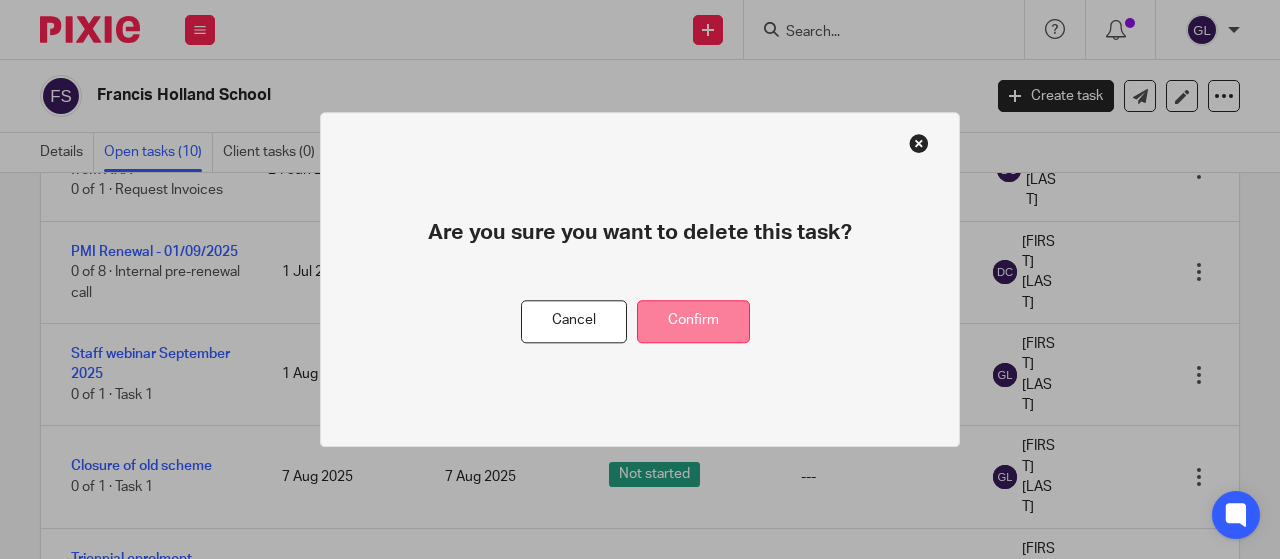 click on "Confirm" at bounding box center (693, 321) 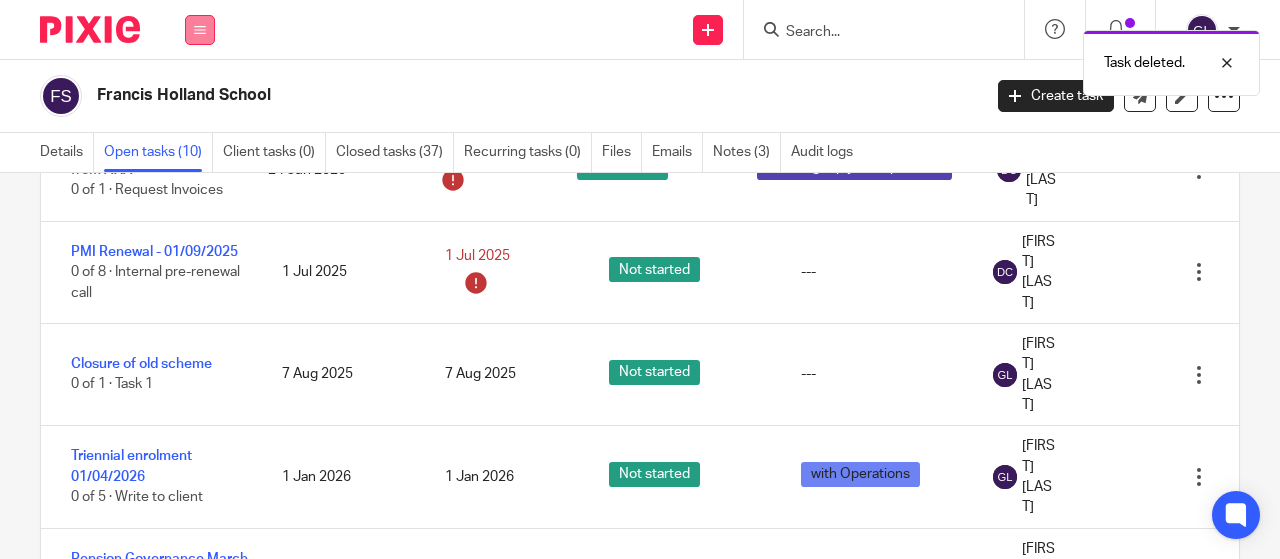 click at bounding box center [200, 30] 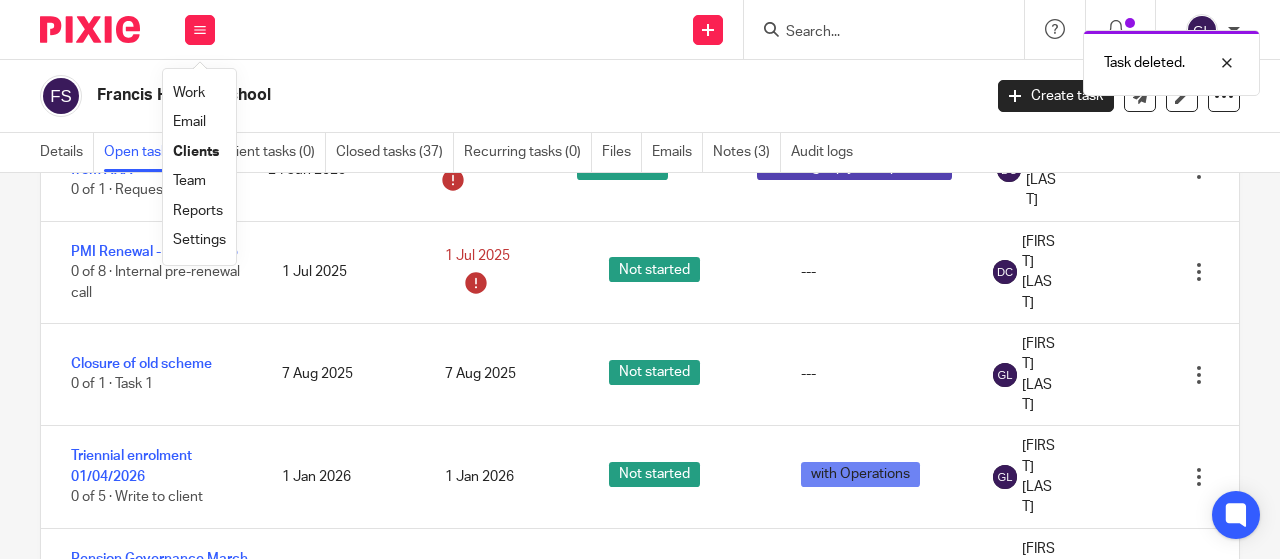 click on "Work" at bounding box center [189, 93] 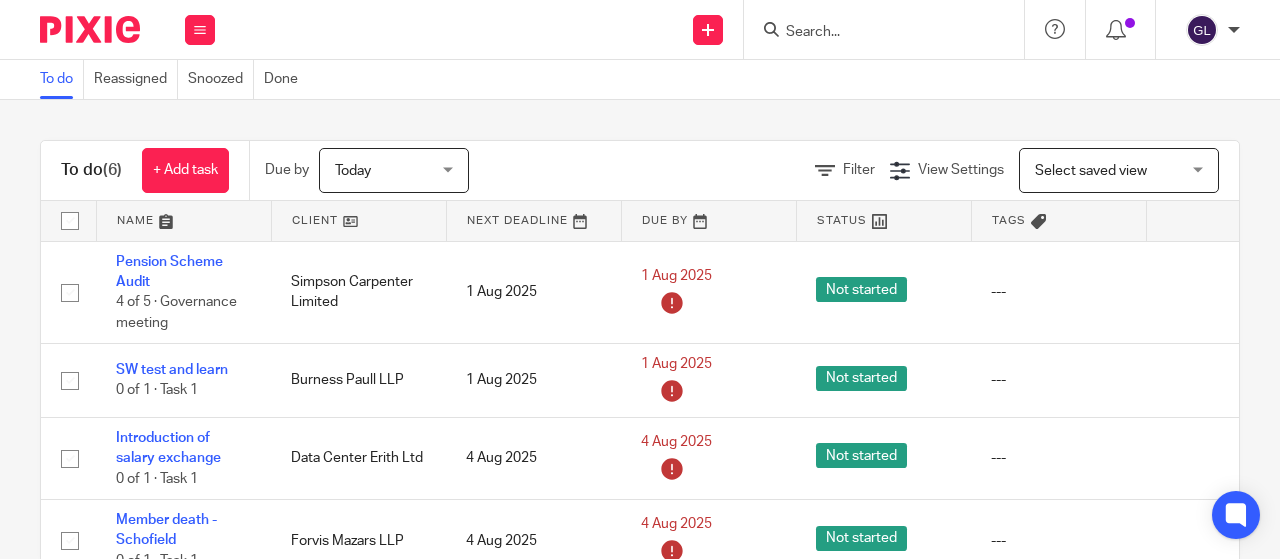 scroll, scrollTop: 0, scrollLeft: 0, axis: both 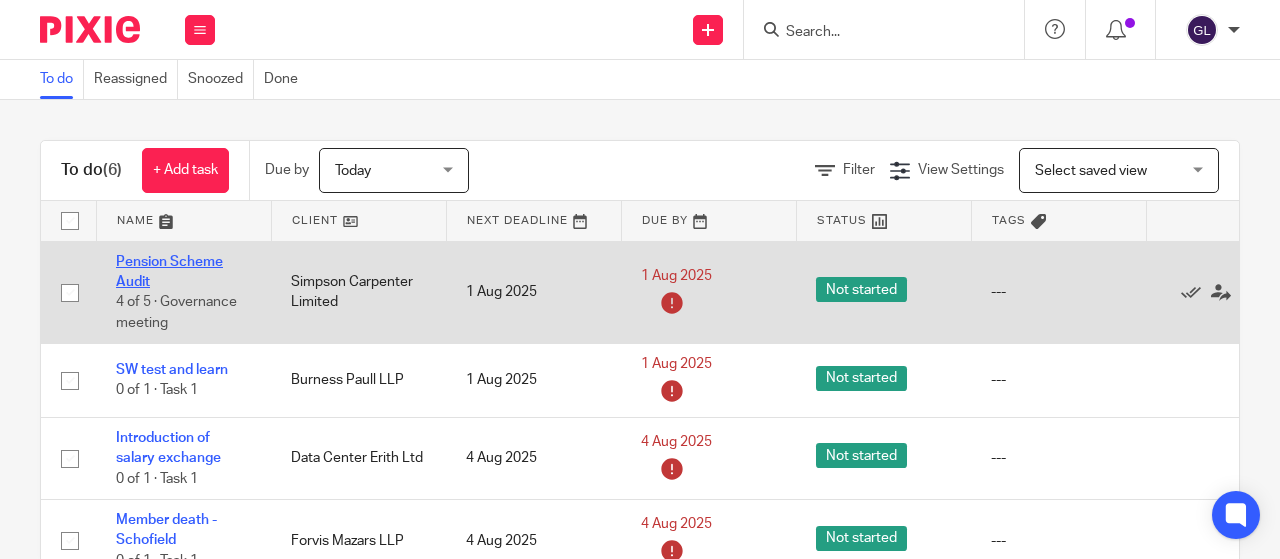 click on "Pension Scheme Audit" at bounding box center (169, 272) 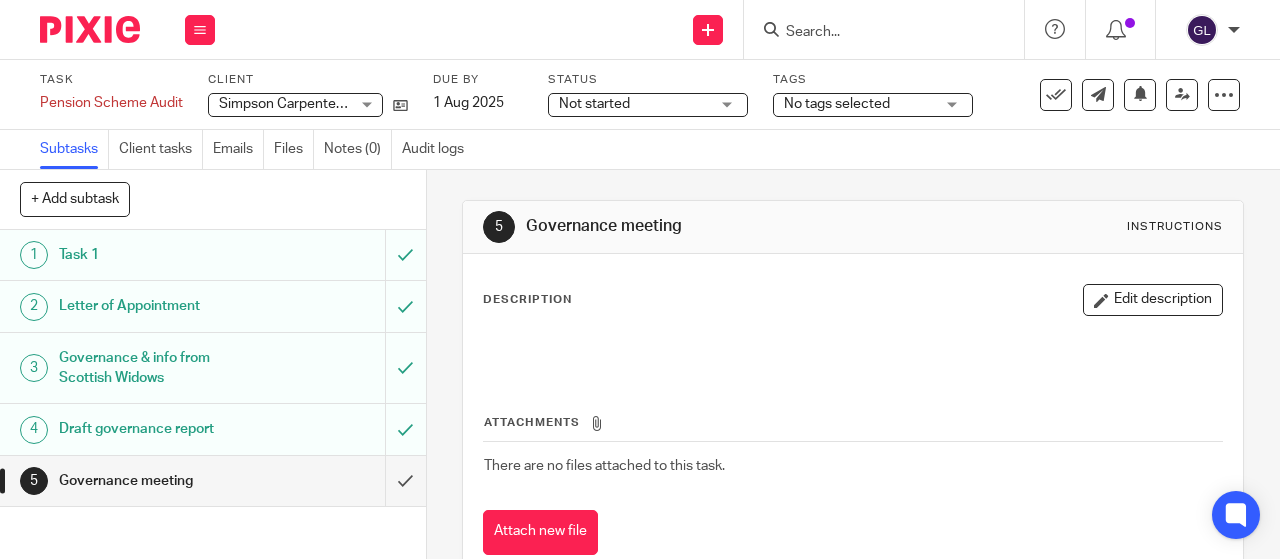 scroll, scrollTop: 0, scrollLeft: 0, axis: both 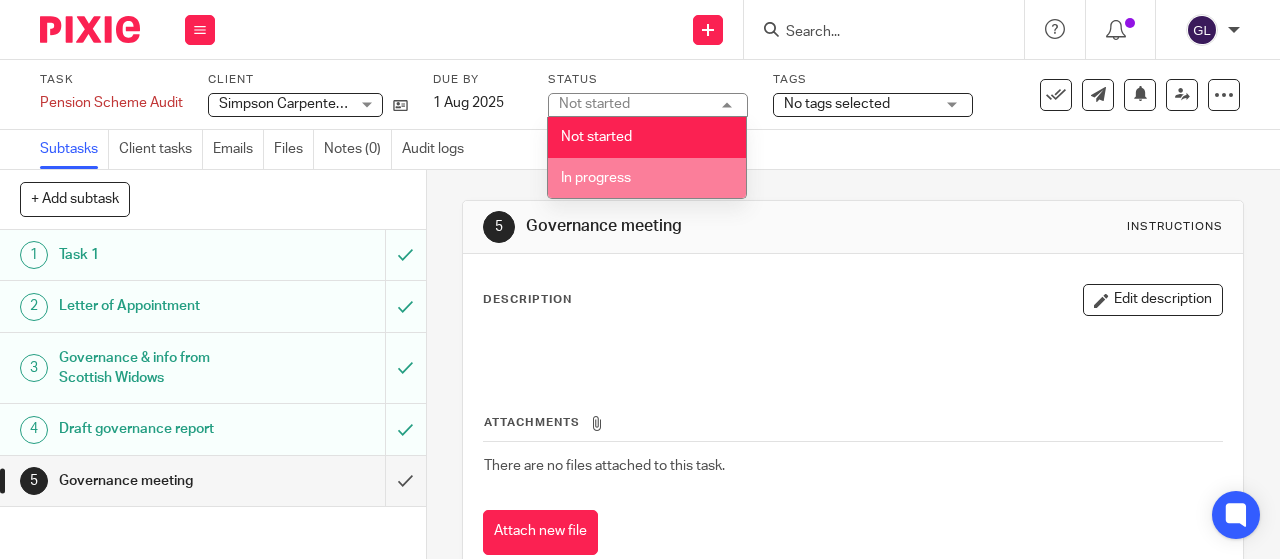 click on "In progress" at bounding box center [596, 178] 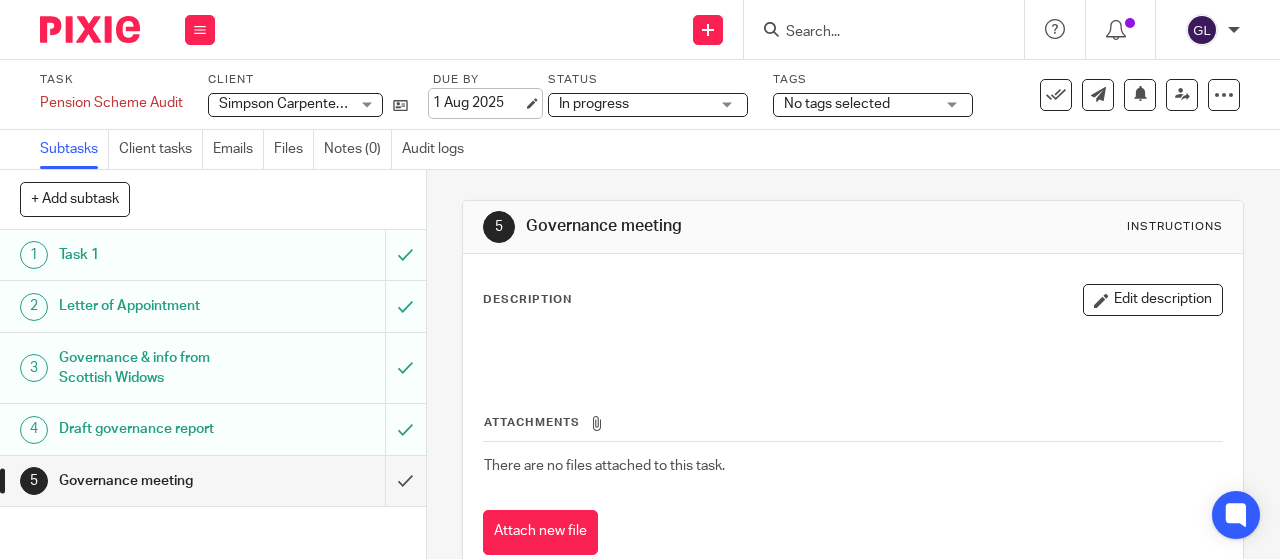 click on "1 Aug 2025" at bounding box center (478, 103) 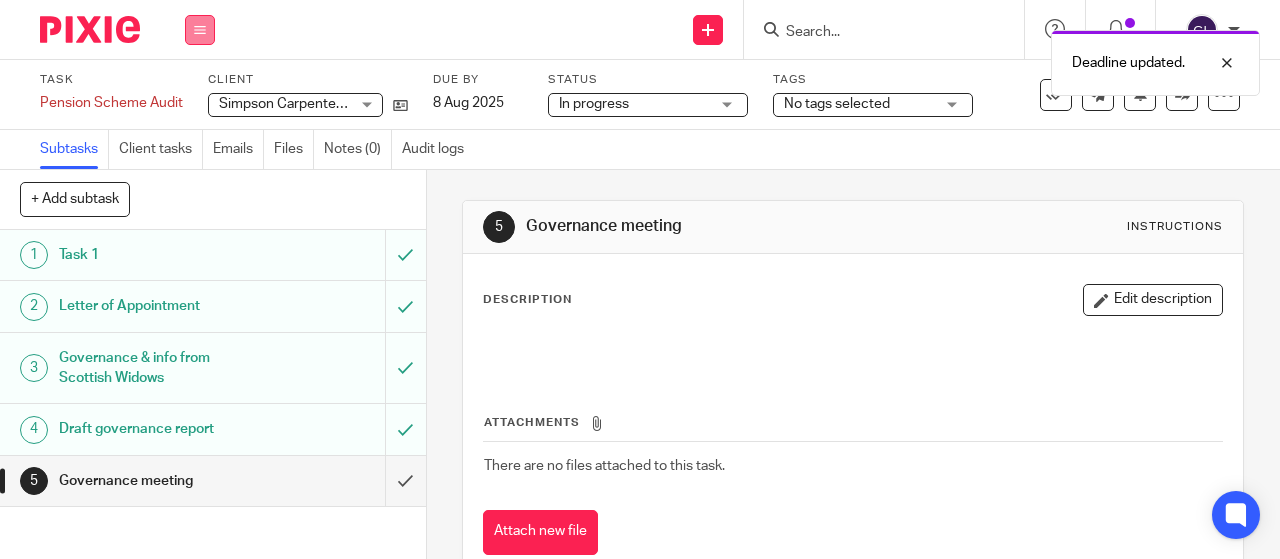 click at bounding box center [200, 30] 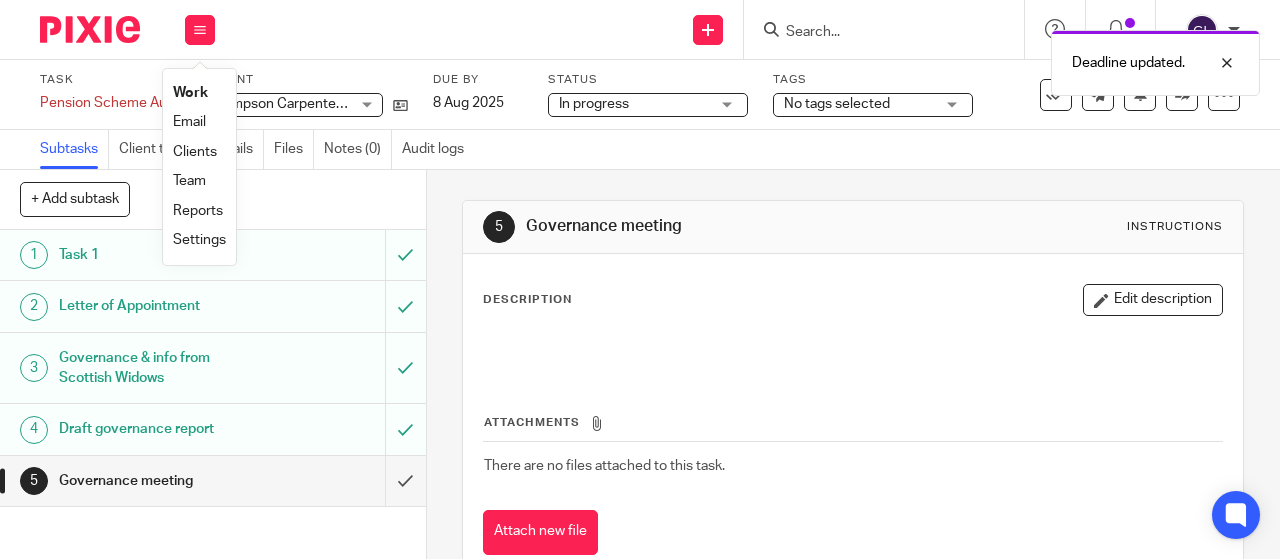 click on "Work" at bounding box center [190, 93] 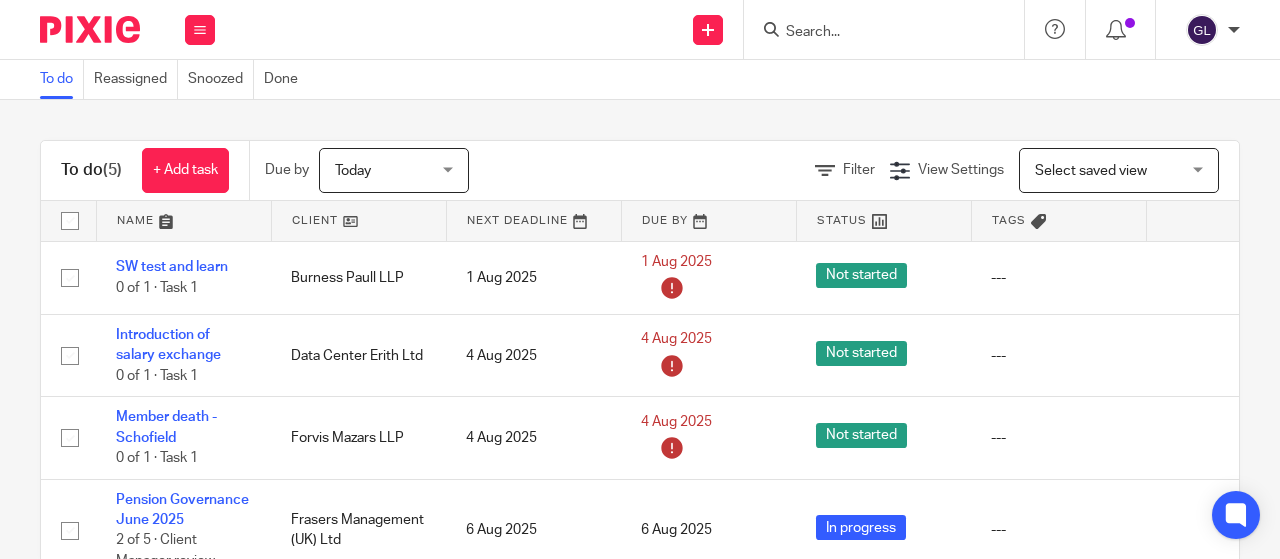 scroll, scrollTop: 0, scrollLeft: 0, axis: both 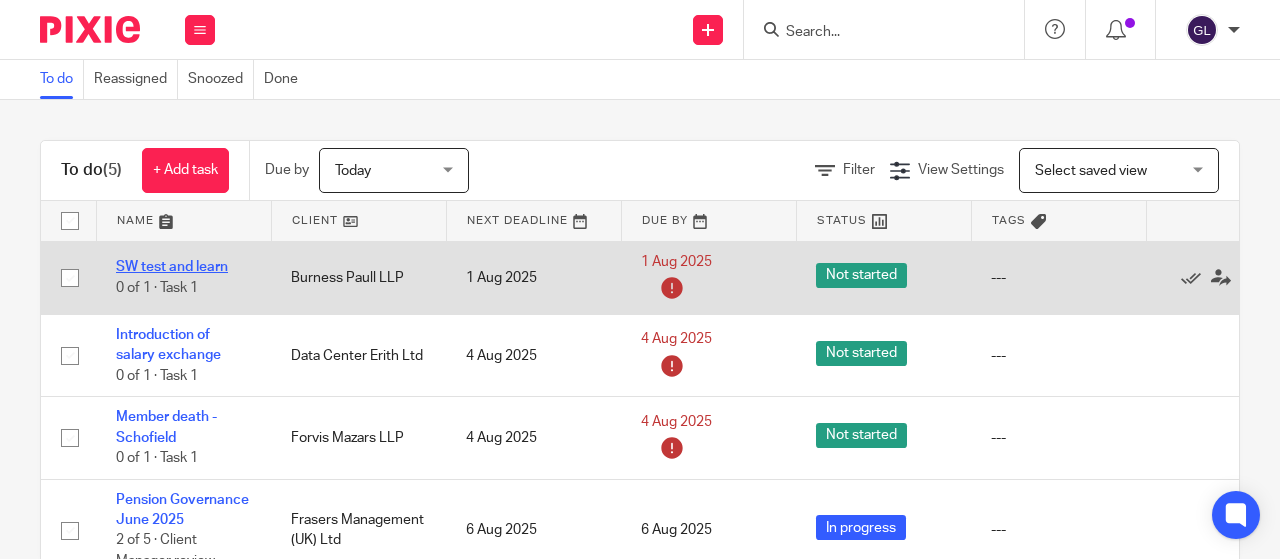 click on "SW test and learn" at bounding box center (172, 267) 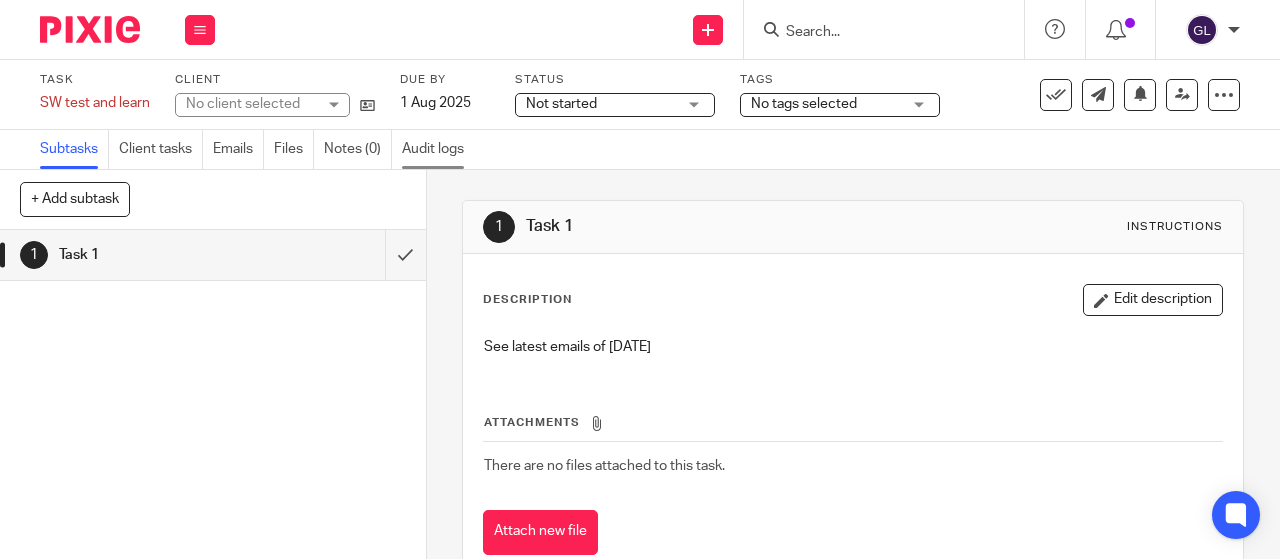 scroll, scrollTop: 0, scrollLeft: 0, axis: both 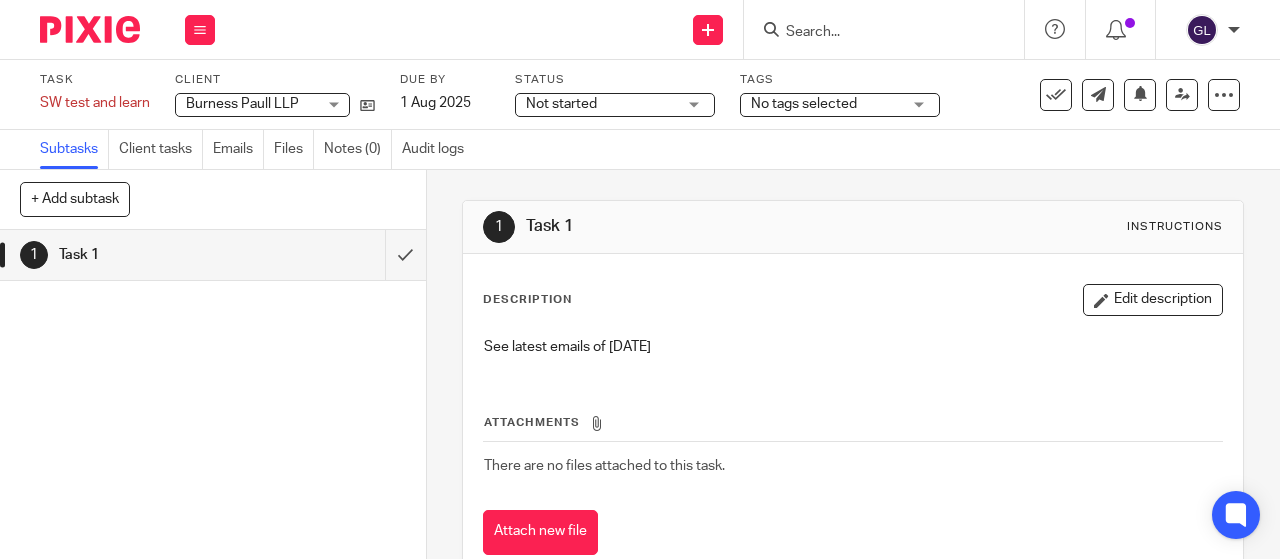 click on "Not started" at bounding box center (561, 104) 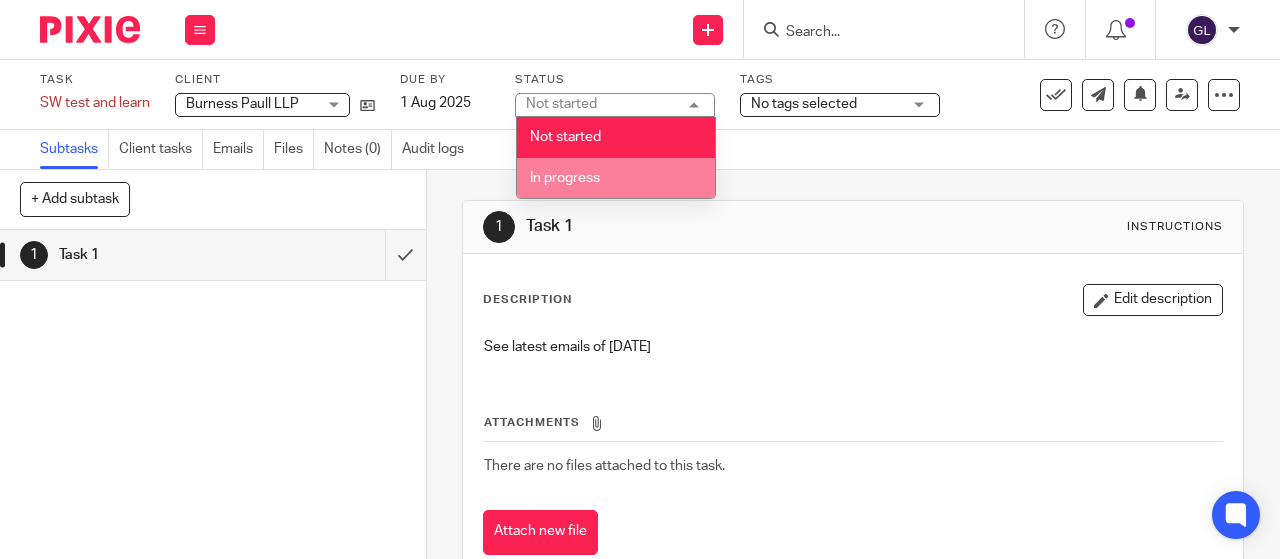 click on "In progress" at bounding box center [565, 178] 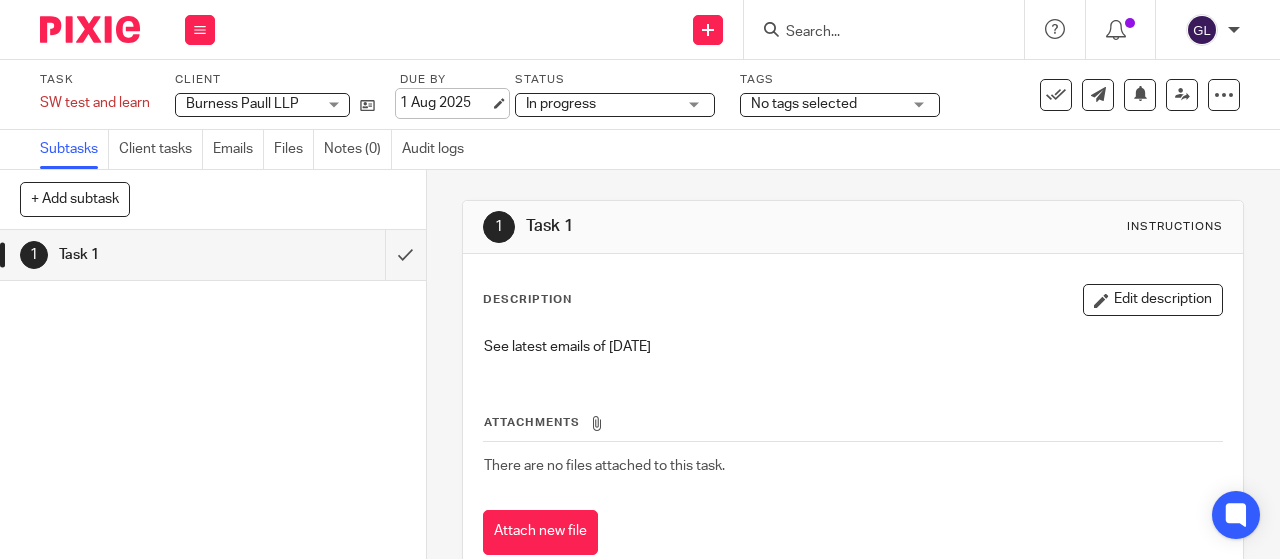 click on "1 Aug 2025" at bounding box center [445, 103] 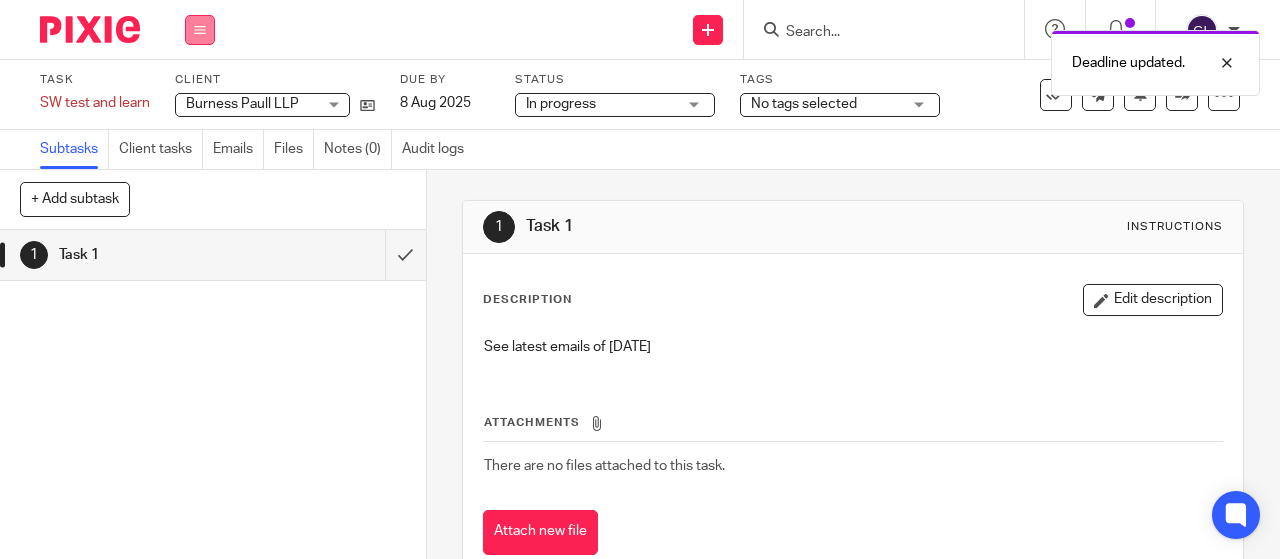 click at bounding box center [200, 30] 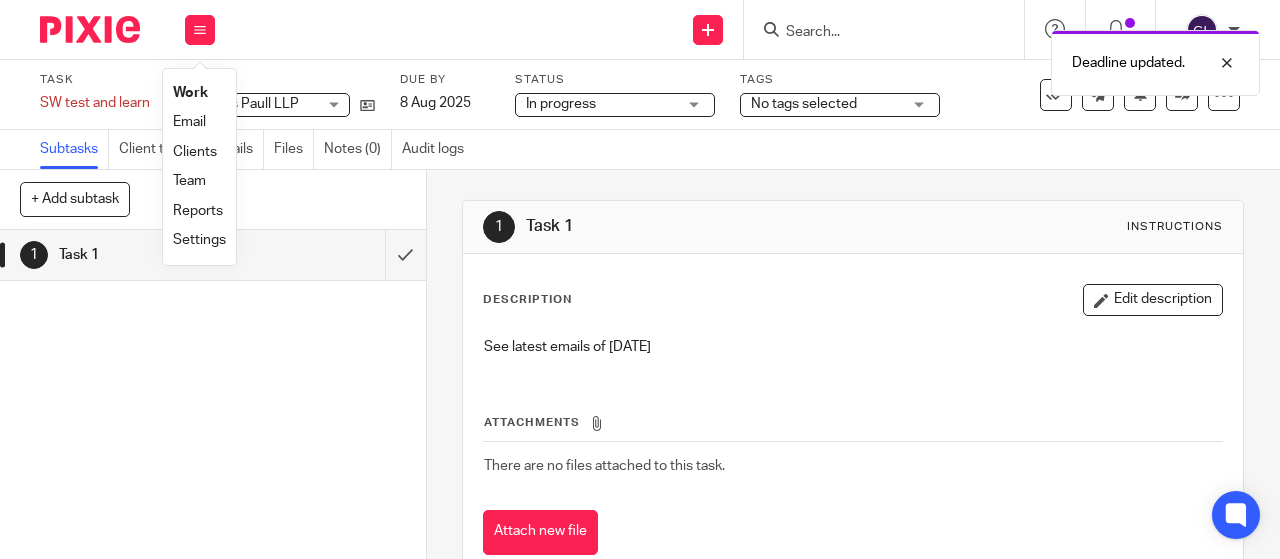 click on "Work" at bounding box center [190, 93] 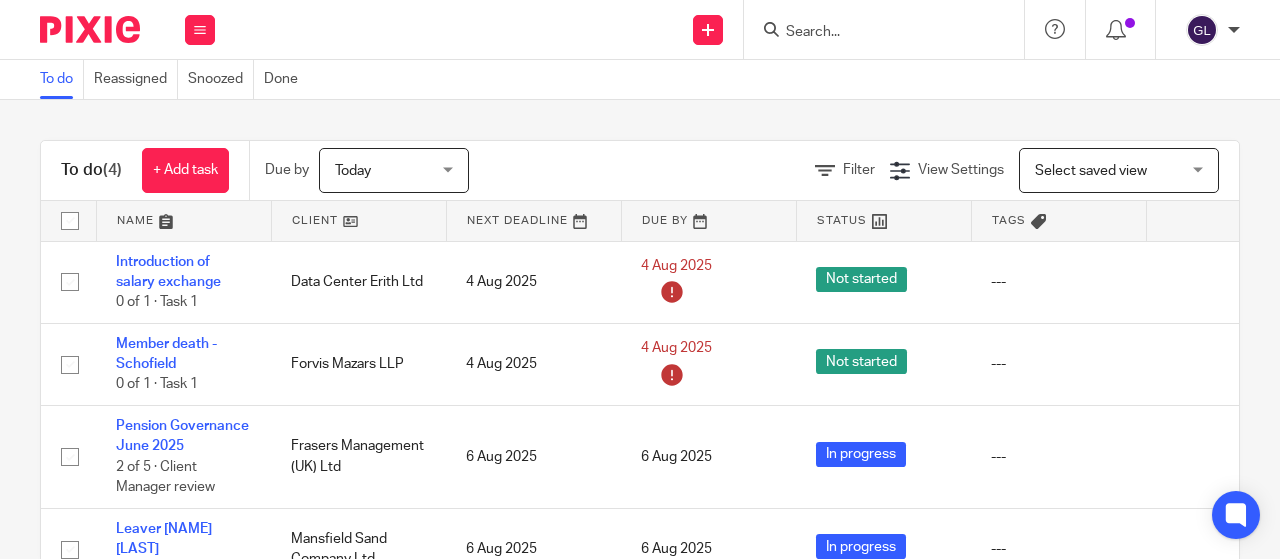 scroll, scrollTop: 0, scrollLeft: 0, axis: both 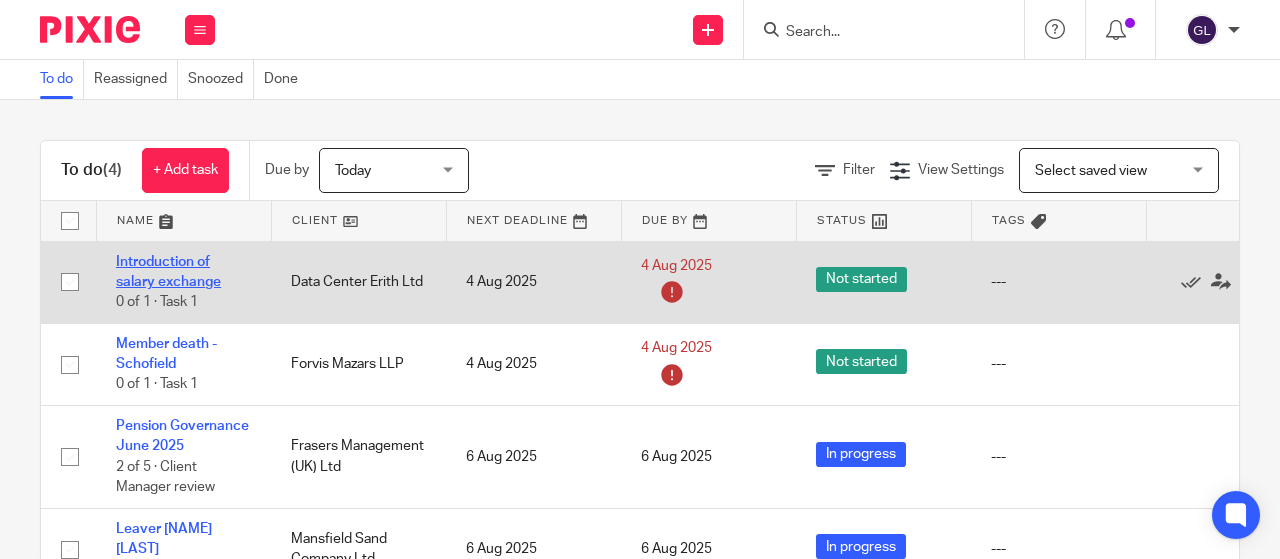 click on "Introduction of salary exchange" at bounding box center [168, 272] 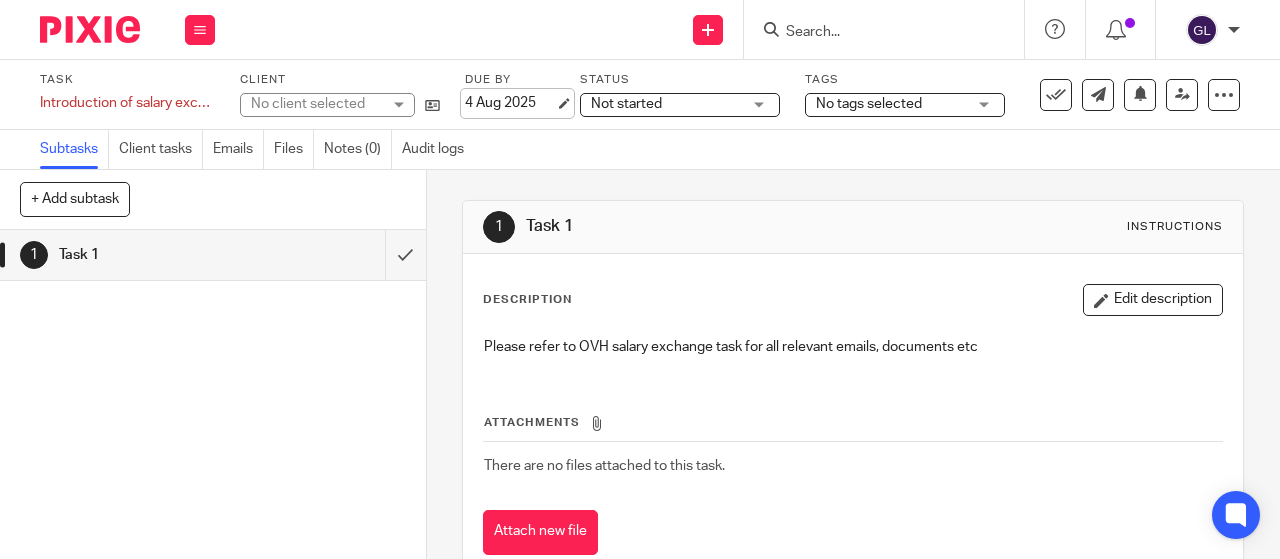 scroll, scrollTop: 0, scrollLeft: 0, axis: both 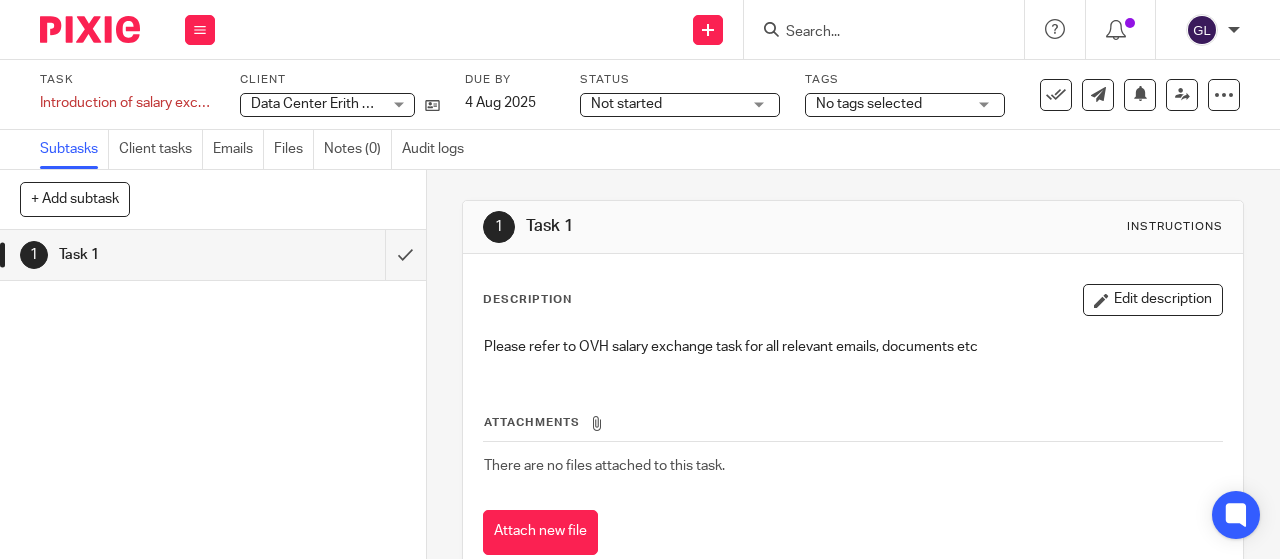click on "Not started" at bounding box center (626, 104) 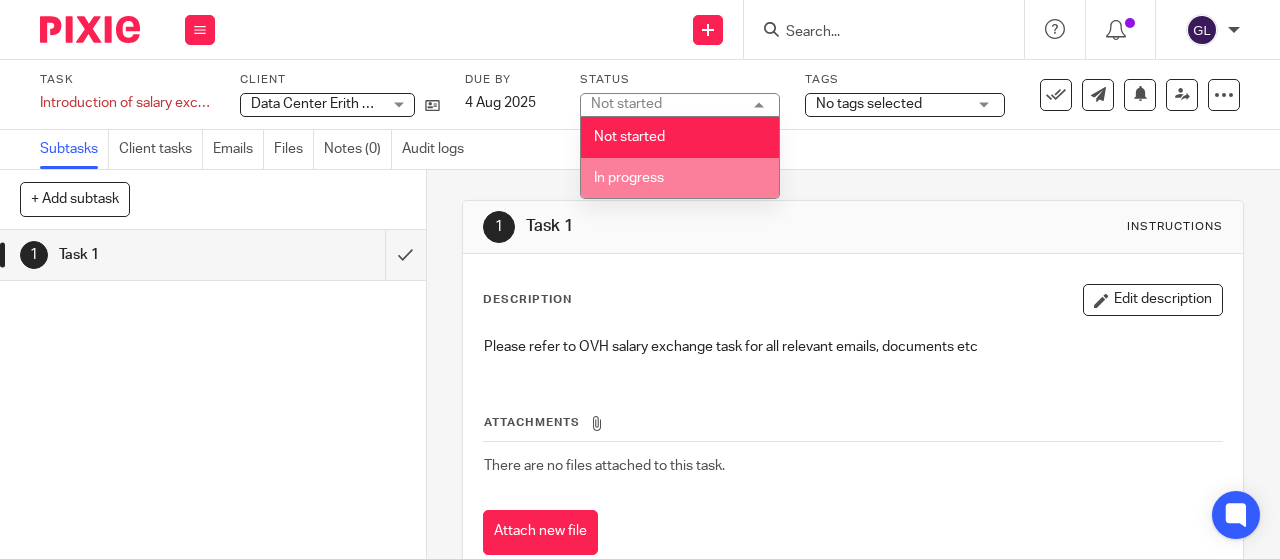 click on "In progress" at bounding box center [680, 178] 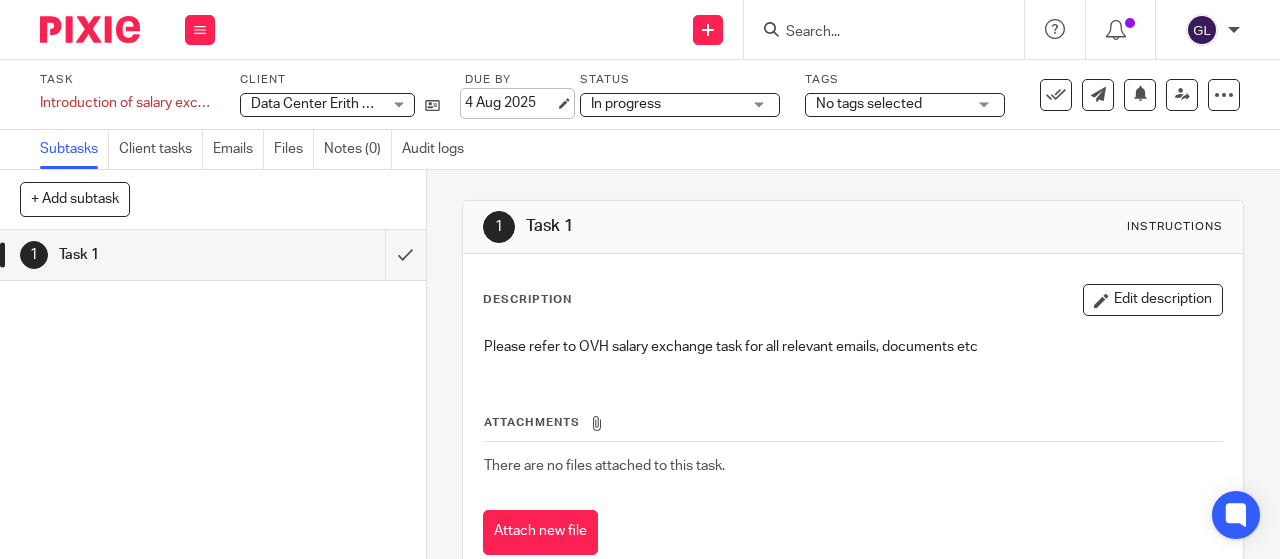 click on "4 Aug 2025" at bounding box center (510, 103) 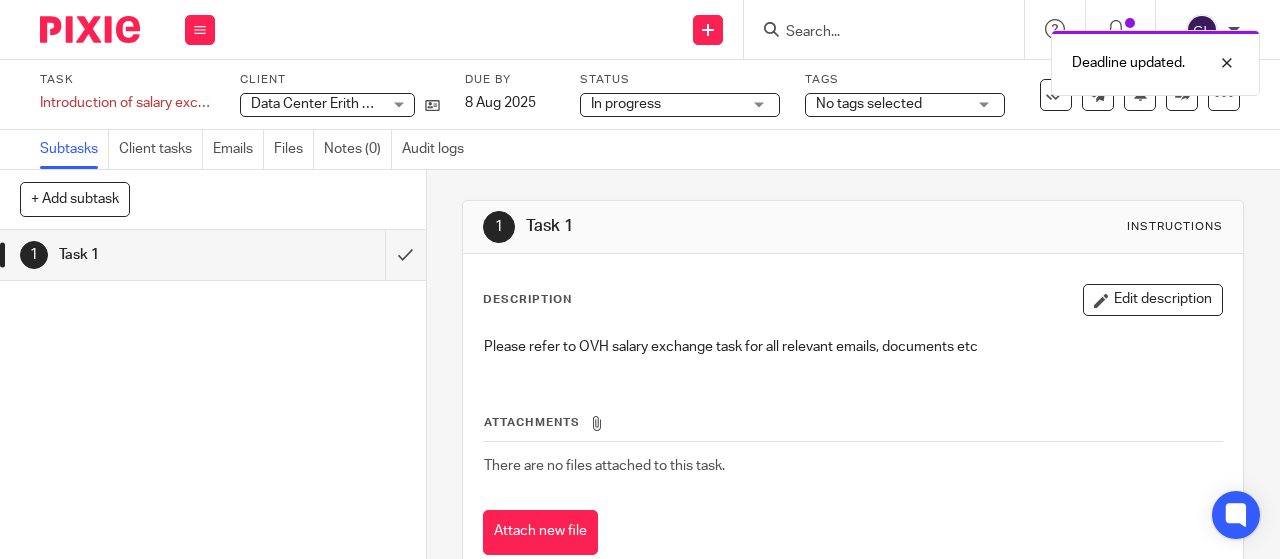 drag, startPoint x: 193, startPoint y: 23, endPoint x: 200, endPoint y: 55, distance: 32.75668 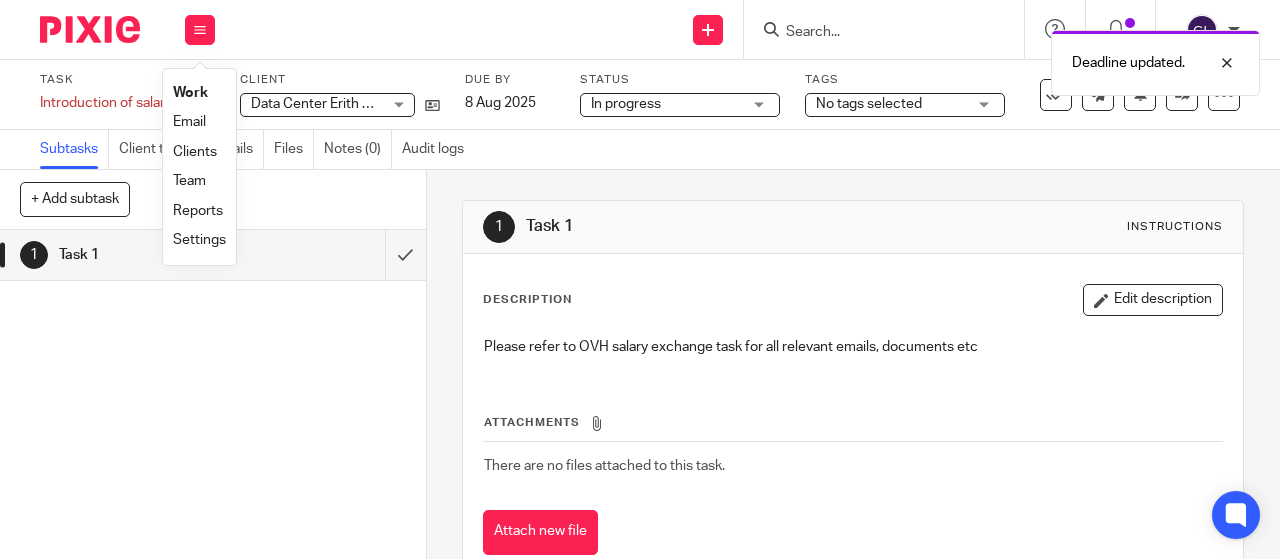 click on "Work" at bounding box center (190, 93) 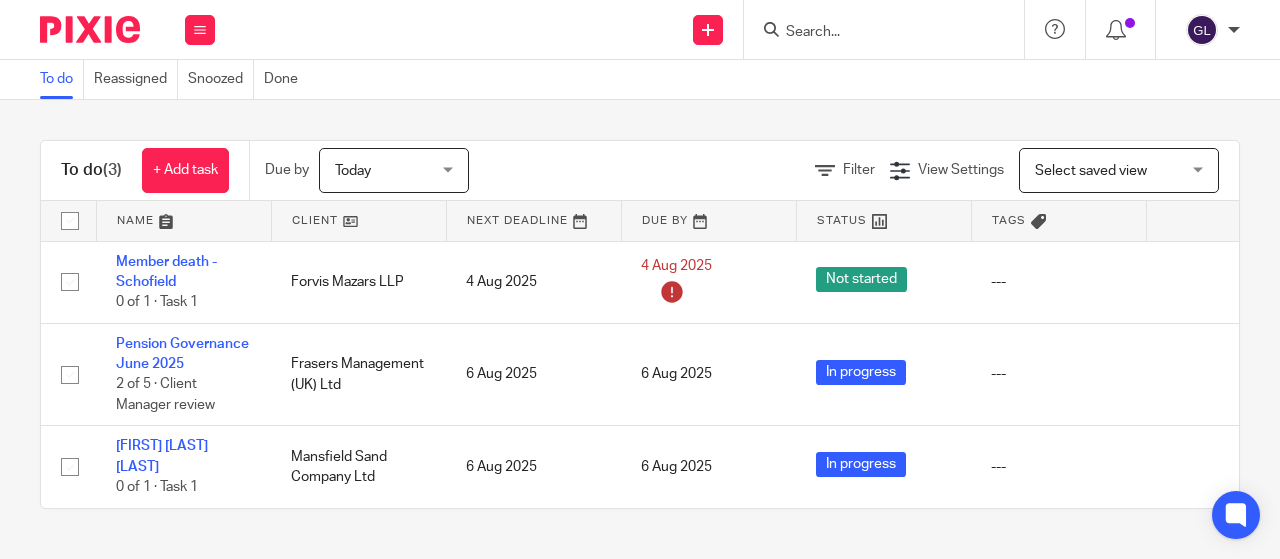scroll, scrollTop: 0, scrollLeft: 0, axis: both 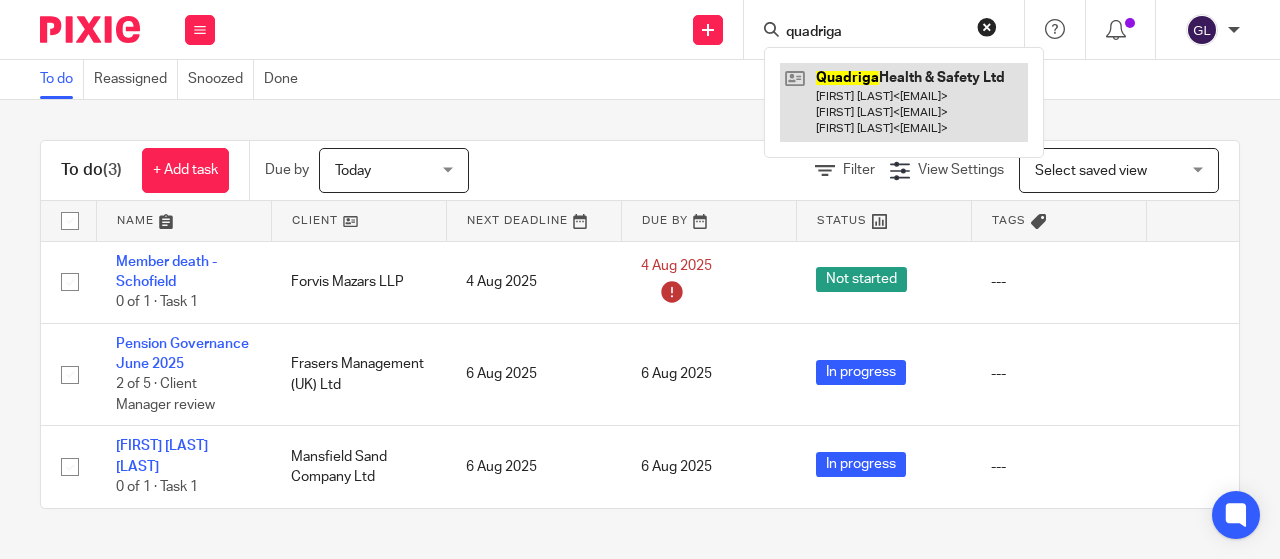 type on "quadriga" 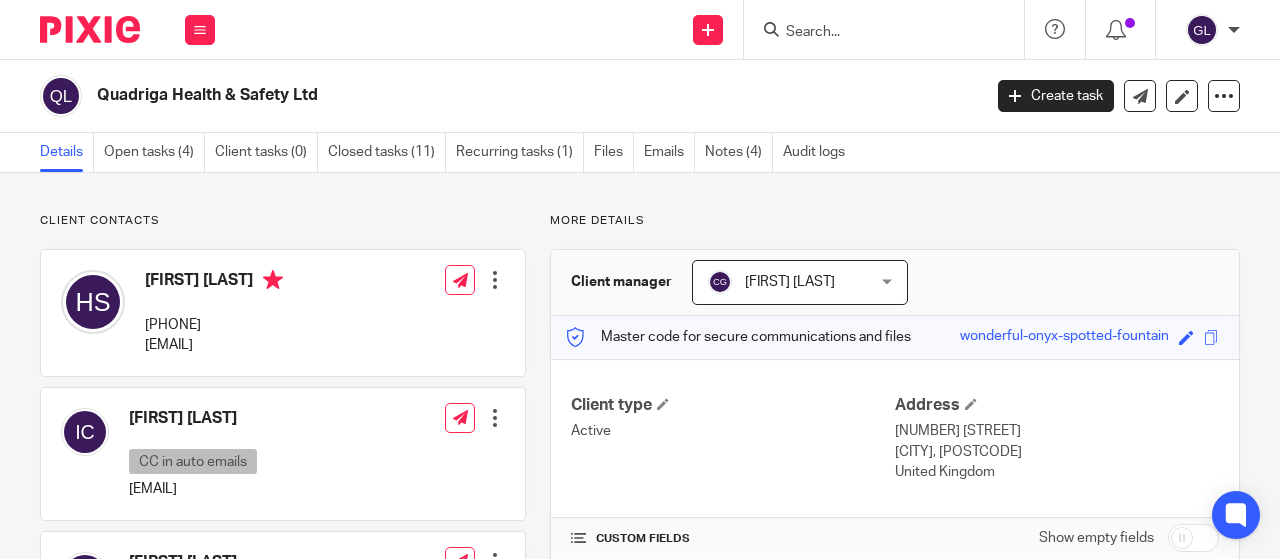 scroll, scrollTop: 0, scrollLeft: 0, axis: both 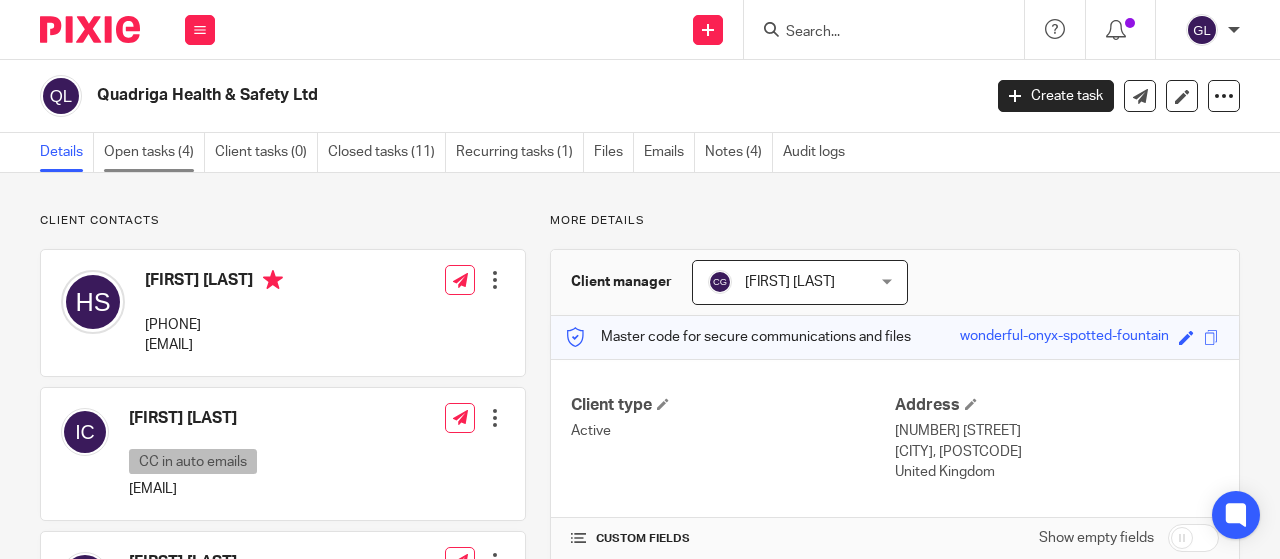 click on "Open tasks (4)" at bounding box center (154, 152) 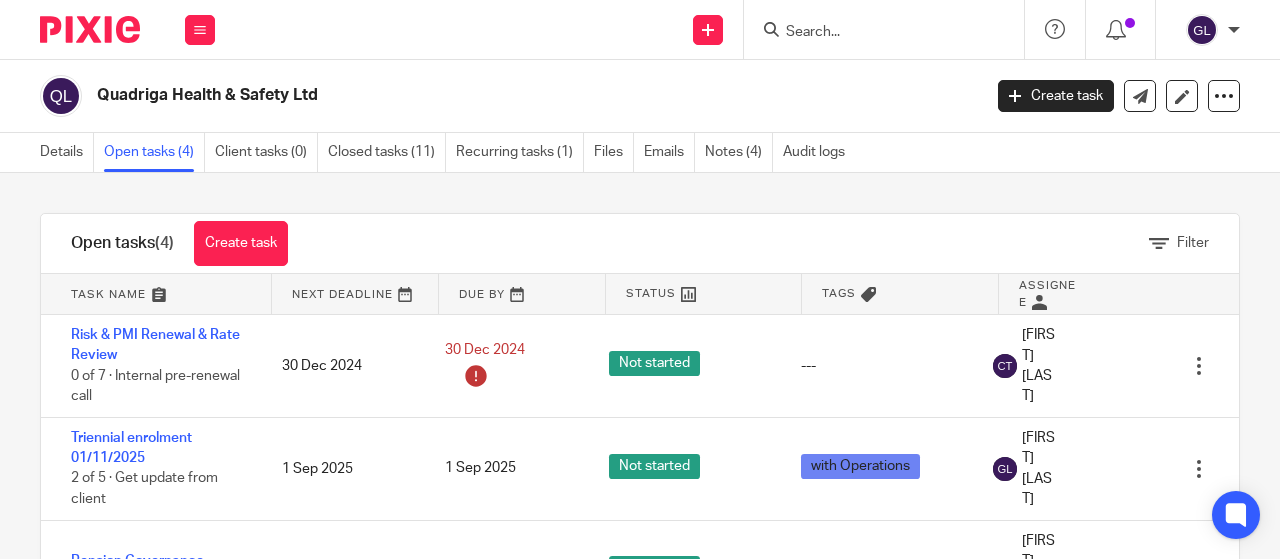 scroll, scrollTop: 0, scrollLeft: 0, axis: both 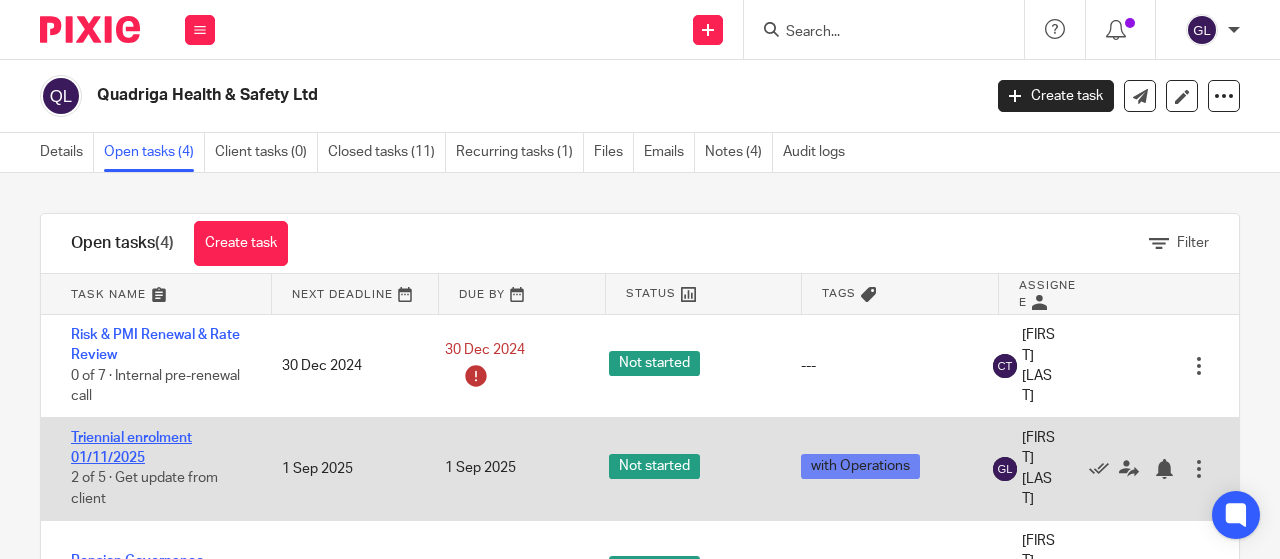 click on "Triennial enrolment 01/11/2025" at bounding box center (131, 448) 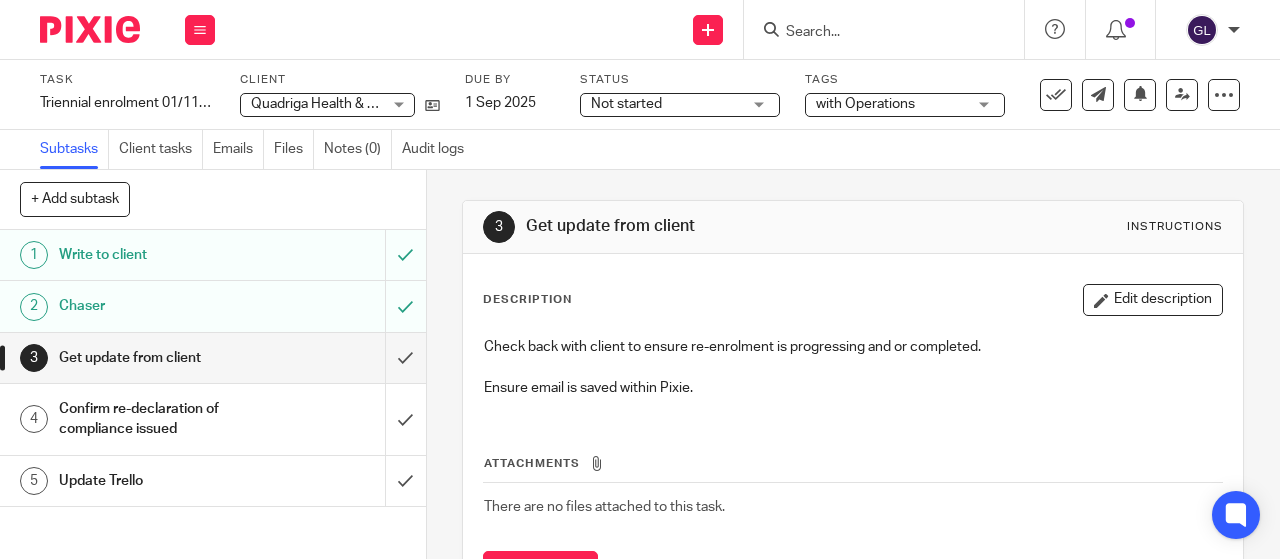 scroll, scrollTop: 0, scrollLeft: 0, axis: both 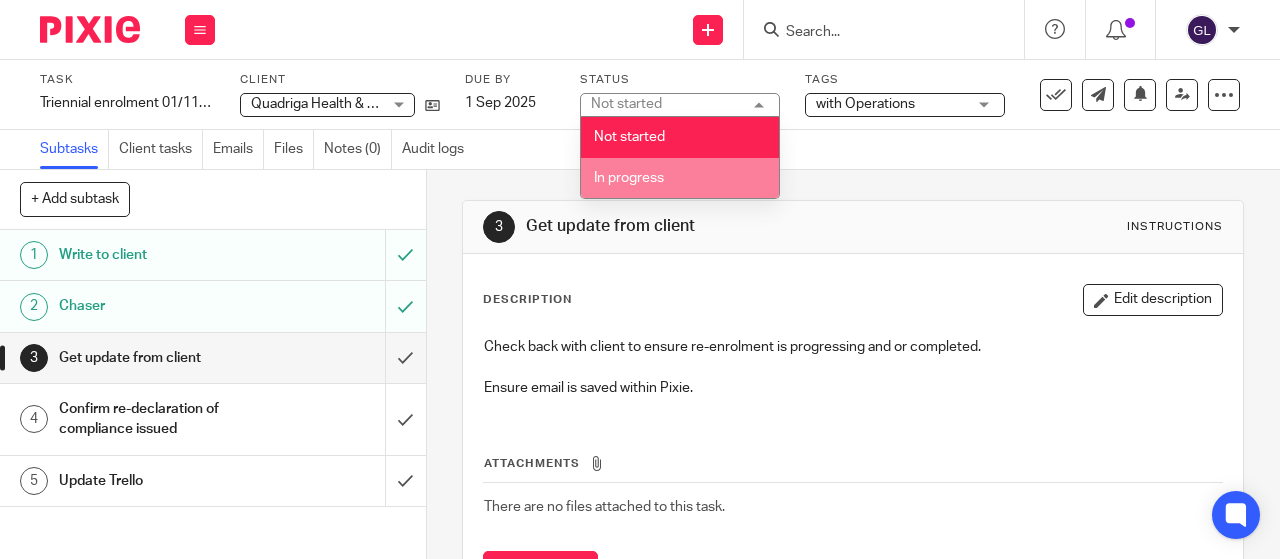 click on "In progress" at bounding box center (629, 178) 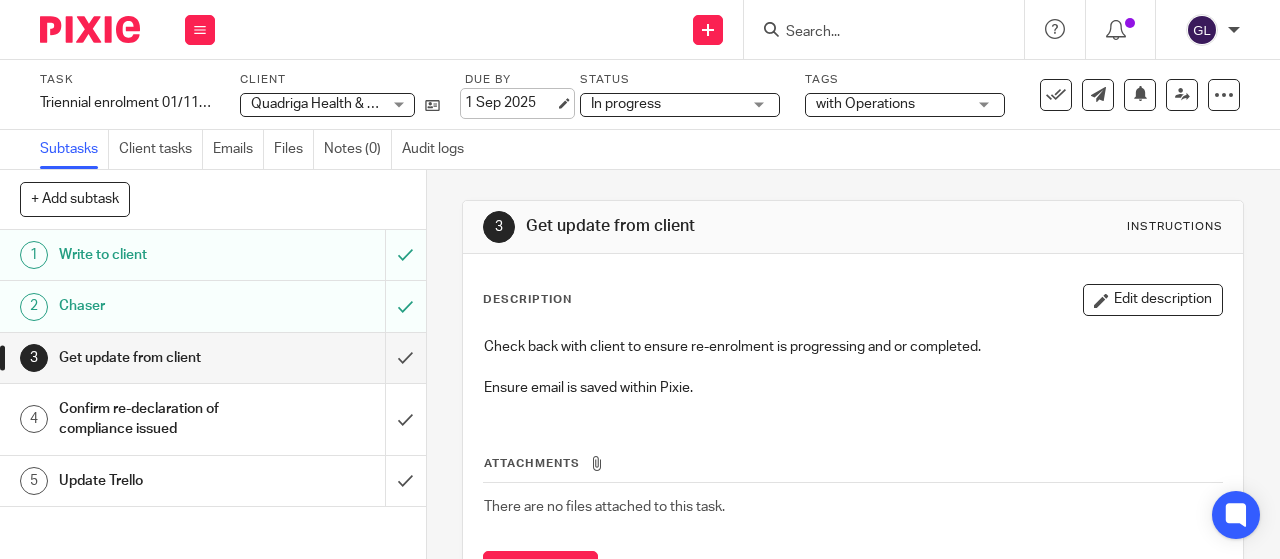 click on "1 Sep 2025" at bounding box center (510, 103) 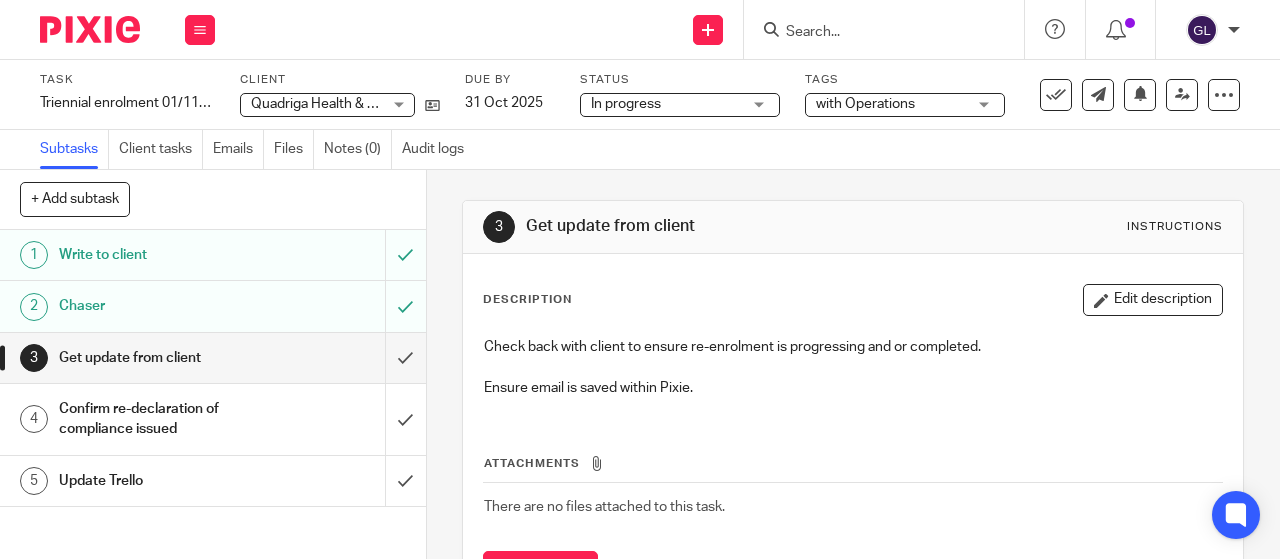 drag, startPoint x: 694, startPoint y: 457, endPoint x: 692, endPoint y: 468, distance: 11.18034 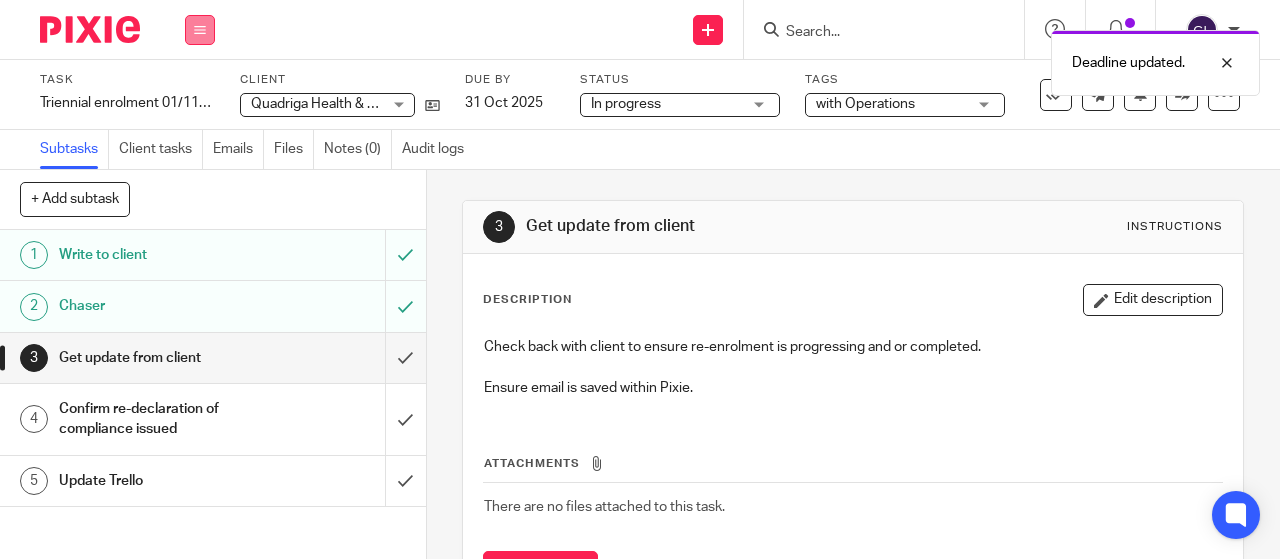 click at bounding box center [200, 30] 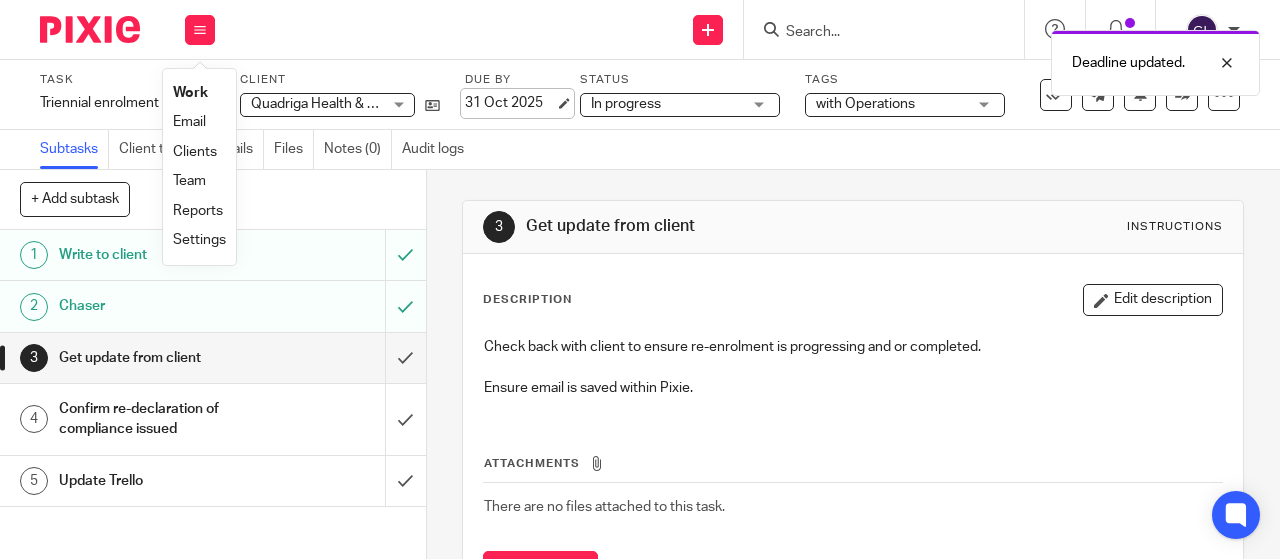 click on "31 Oct 2025" at bounding box center [510, 103] 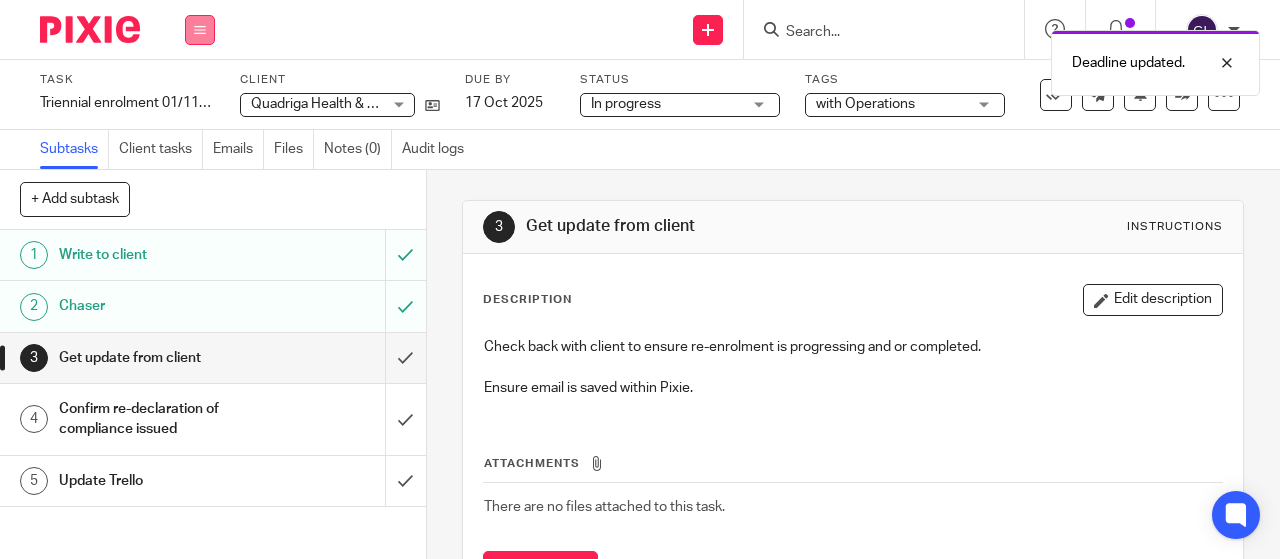 click at bounding box center [200, 30] 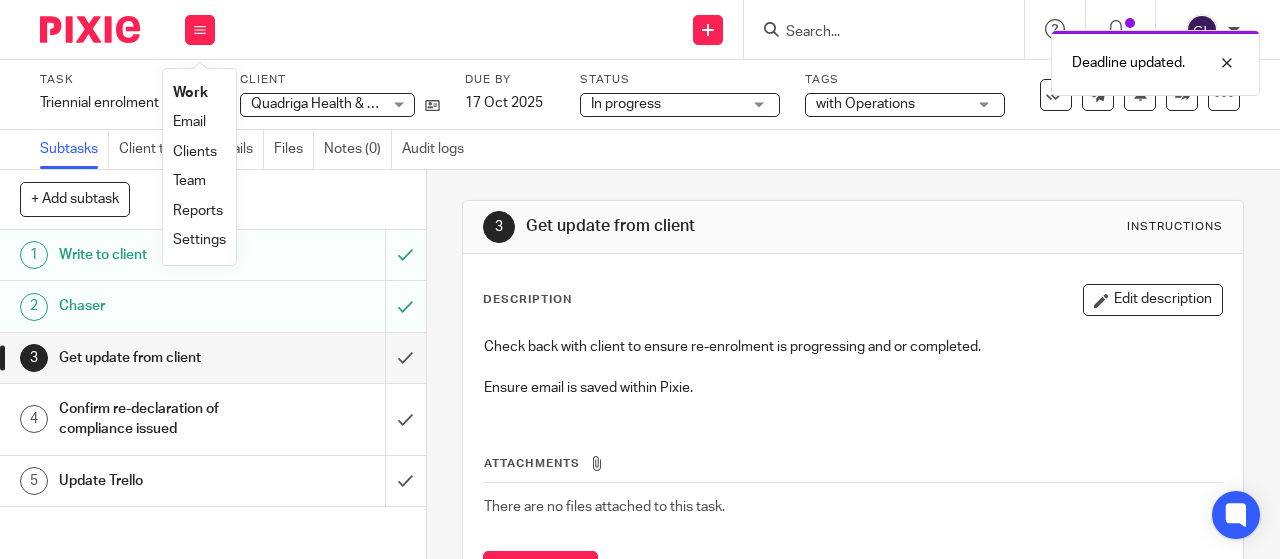 click on "Work" at bounding box center [190, 93] 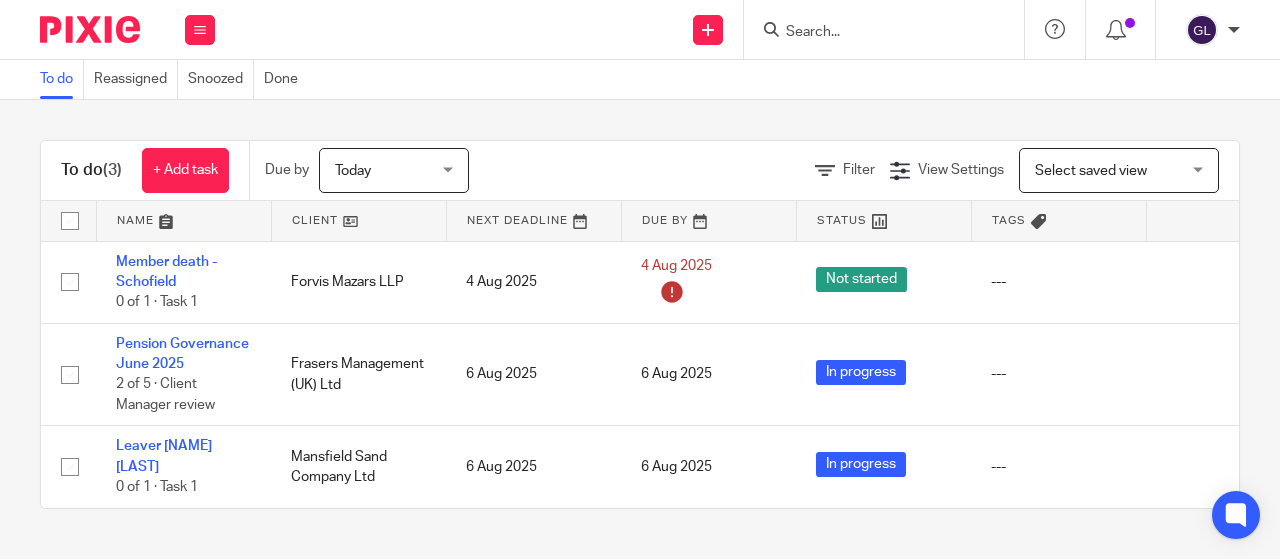 scroll, scrollTop: 0, scrollLeft: 0, axis: both 